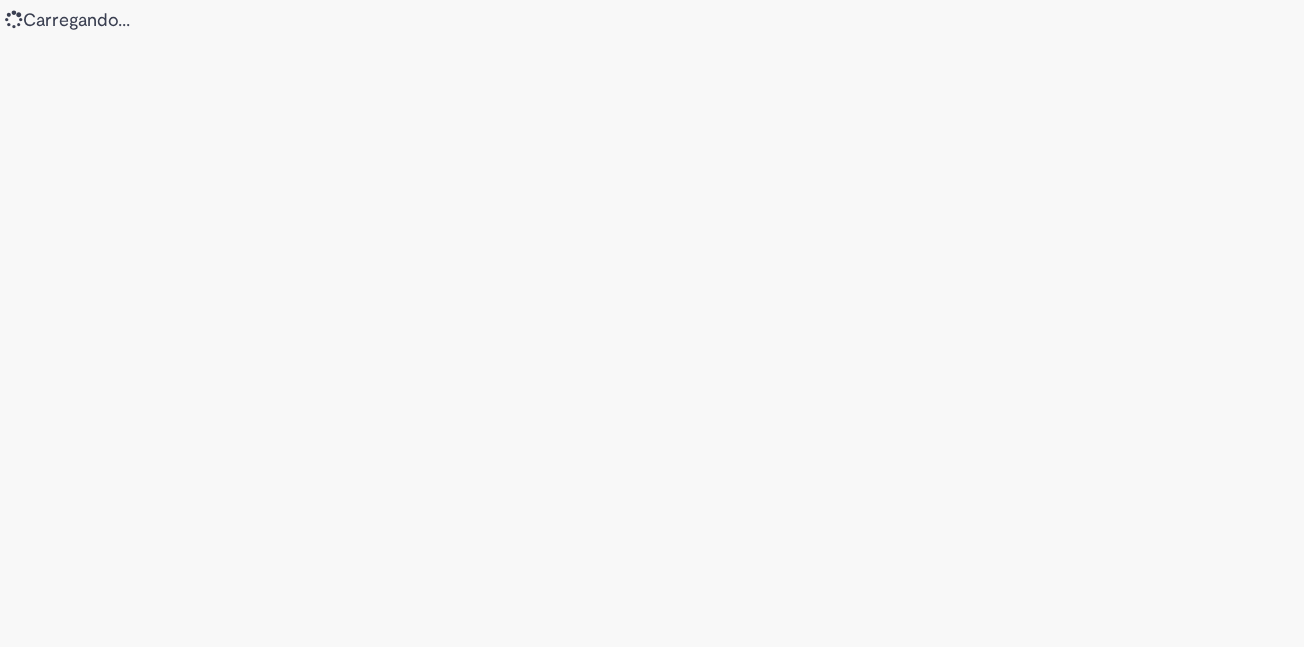 scroll, scrollTop: 0, scrollLeft: 0, axis: both 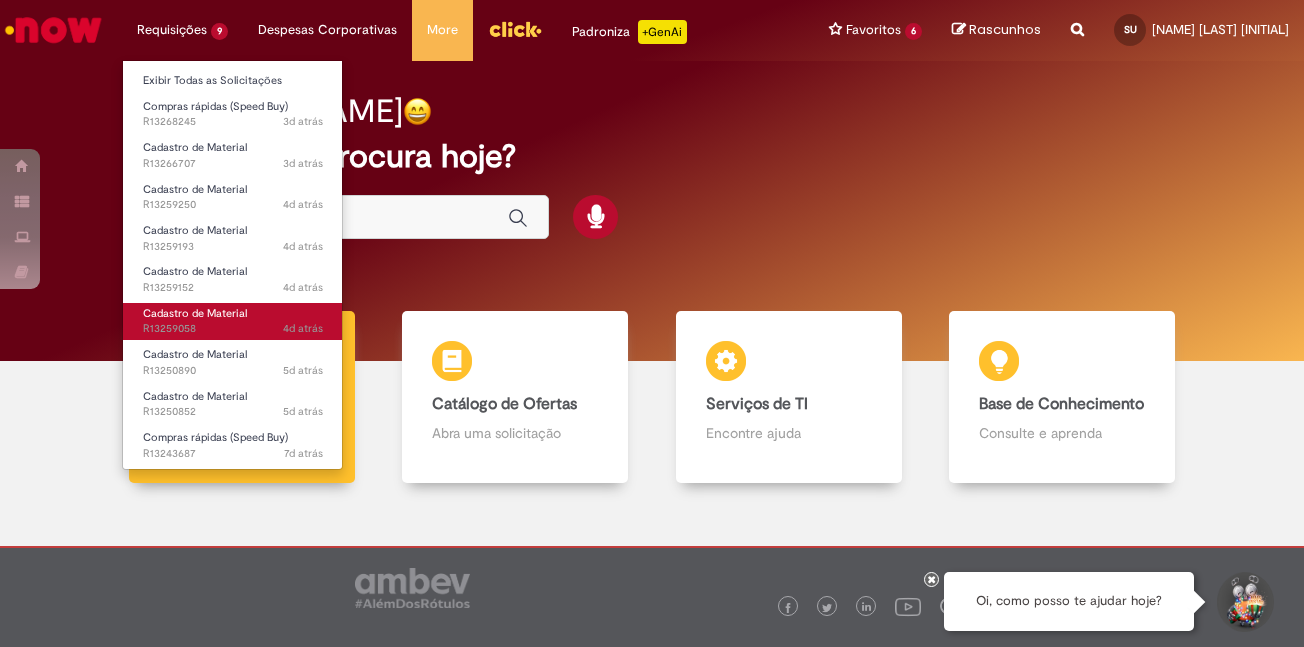 click on "Cadastro de Material" at bounding box center (195, 313) 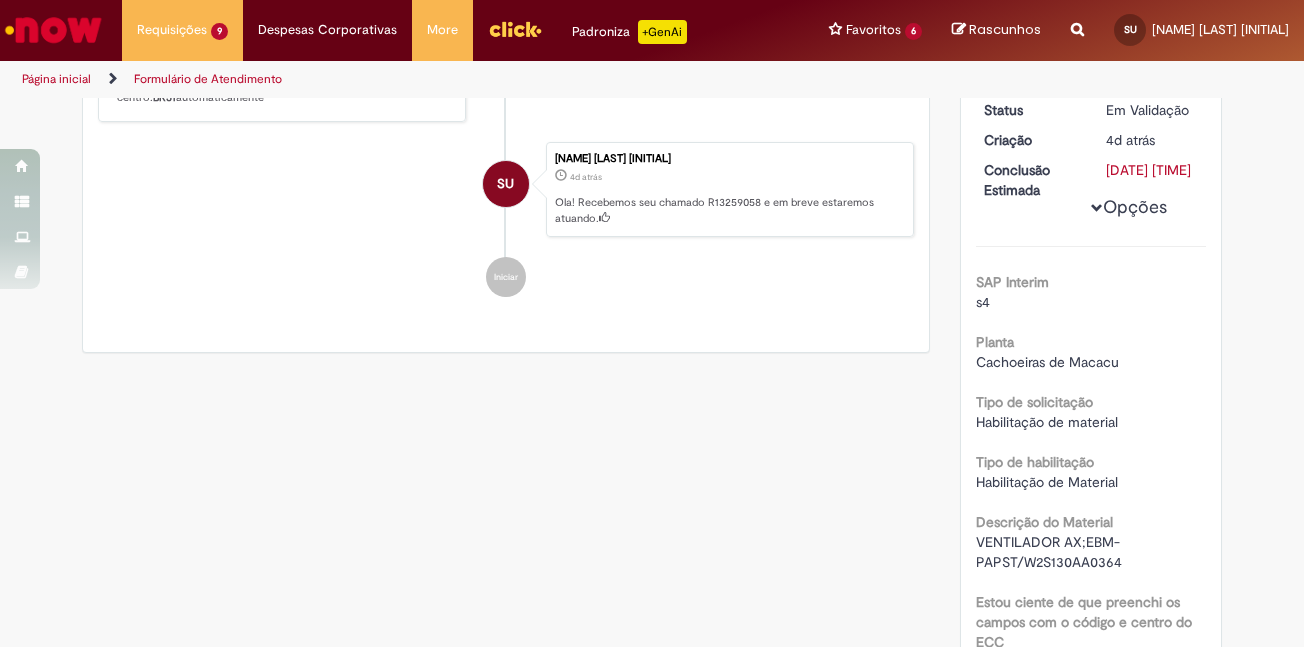 scroll, scrollTop: 0, scrollLeft: 0, axis: both 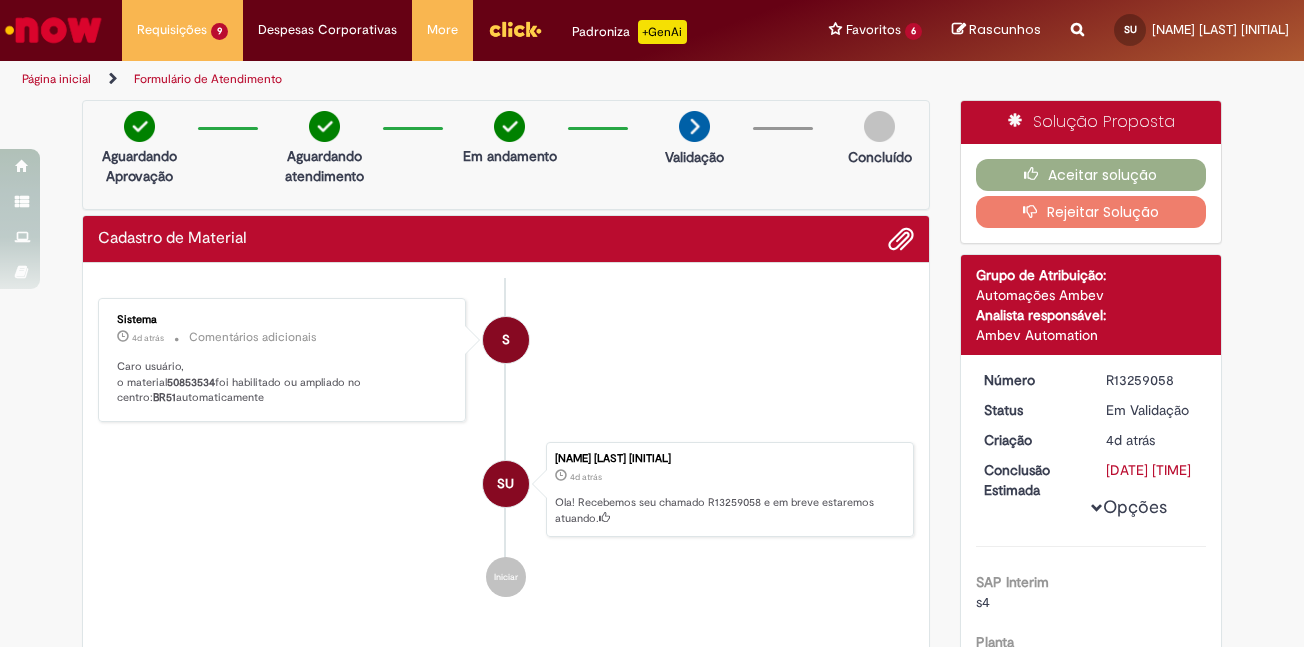 click on "50853534" at bounding box center (191, 382) 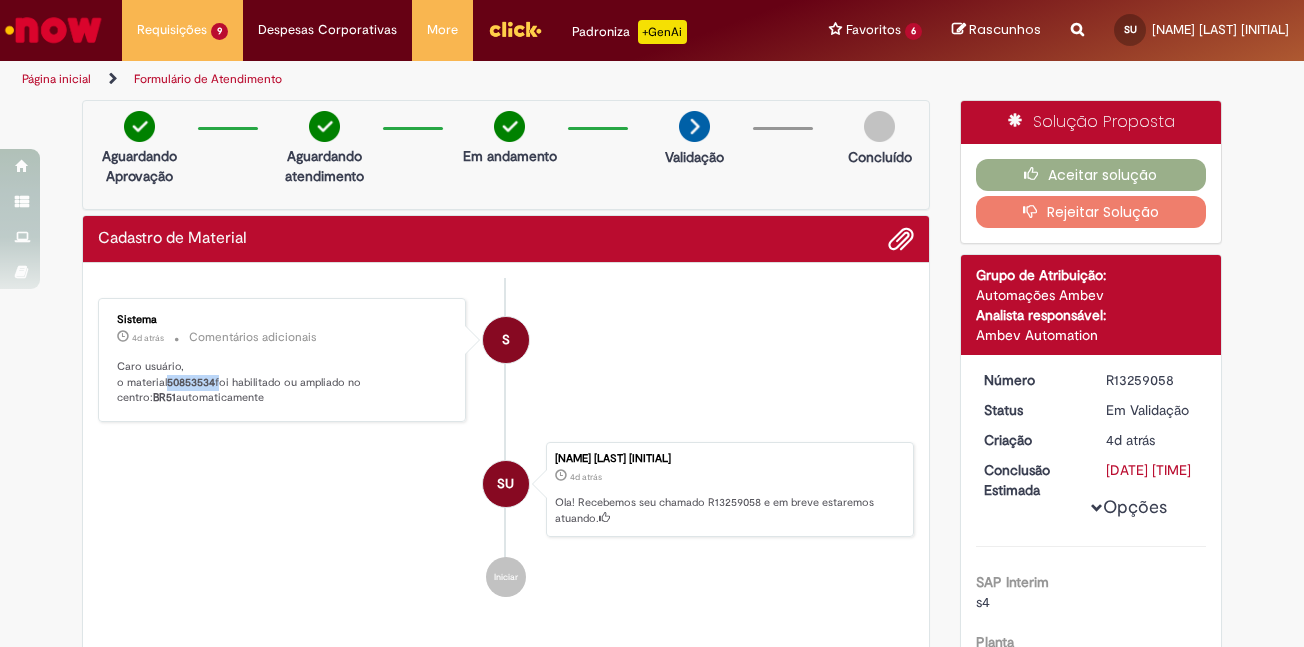 click on "50853534" at bounding box center (191, 382) 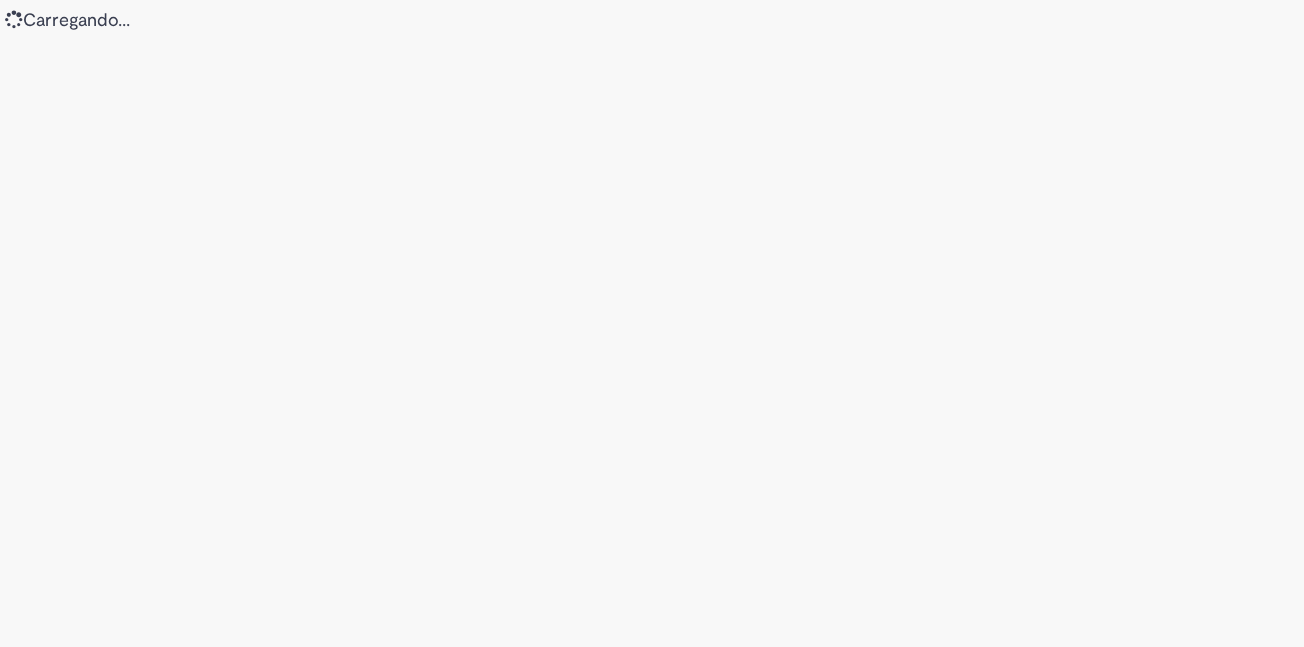 scroll, scrollTop: 0, scrollLeft: 0, axis: both 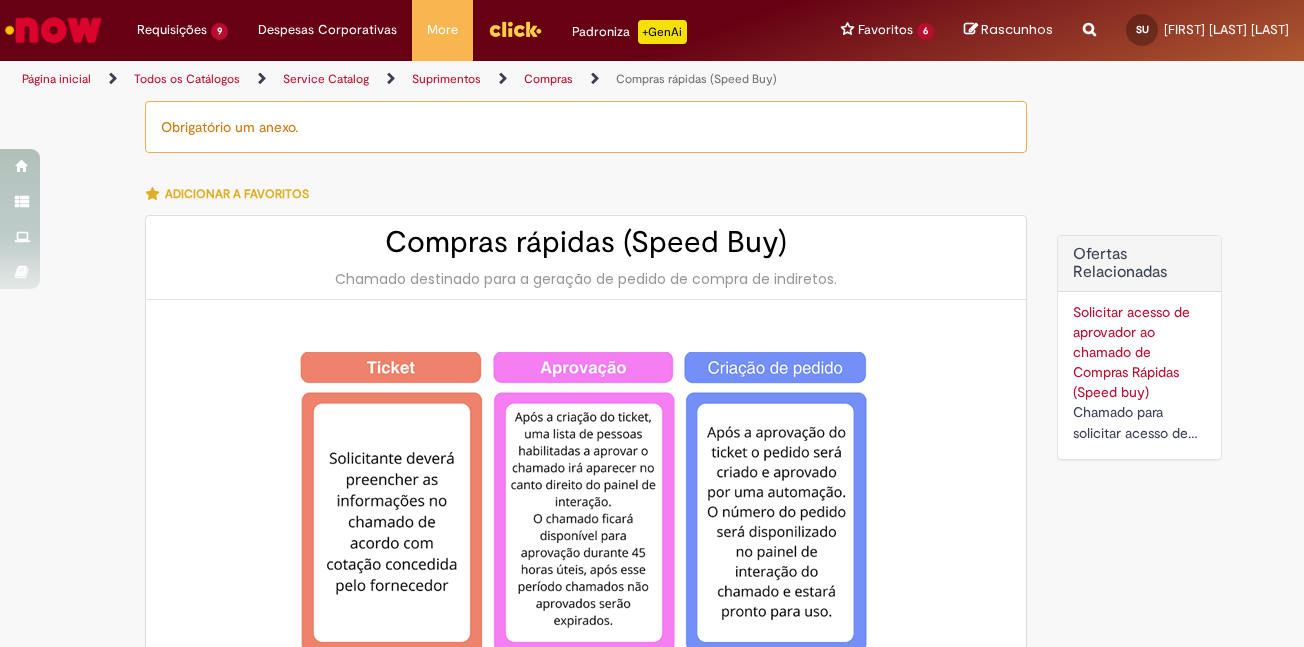type on "********" 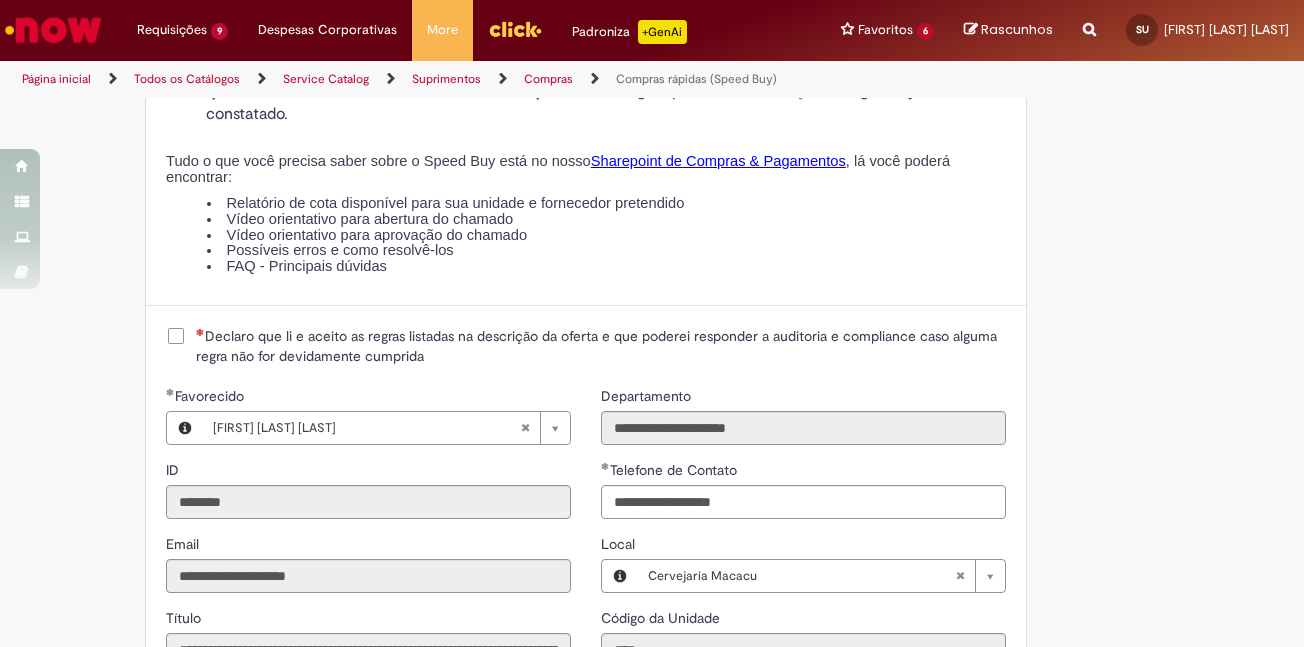 scroll, scrollTop: 2600, scrollLeft: 0, axis: vertical 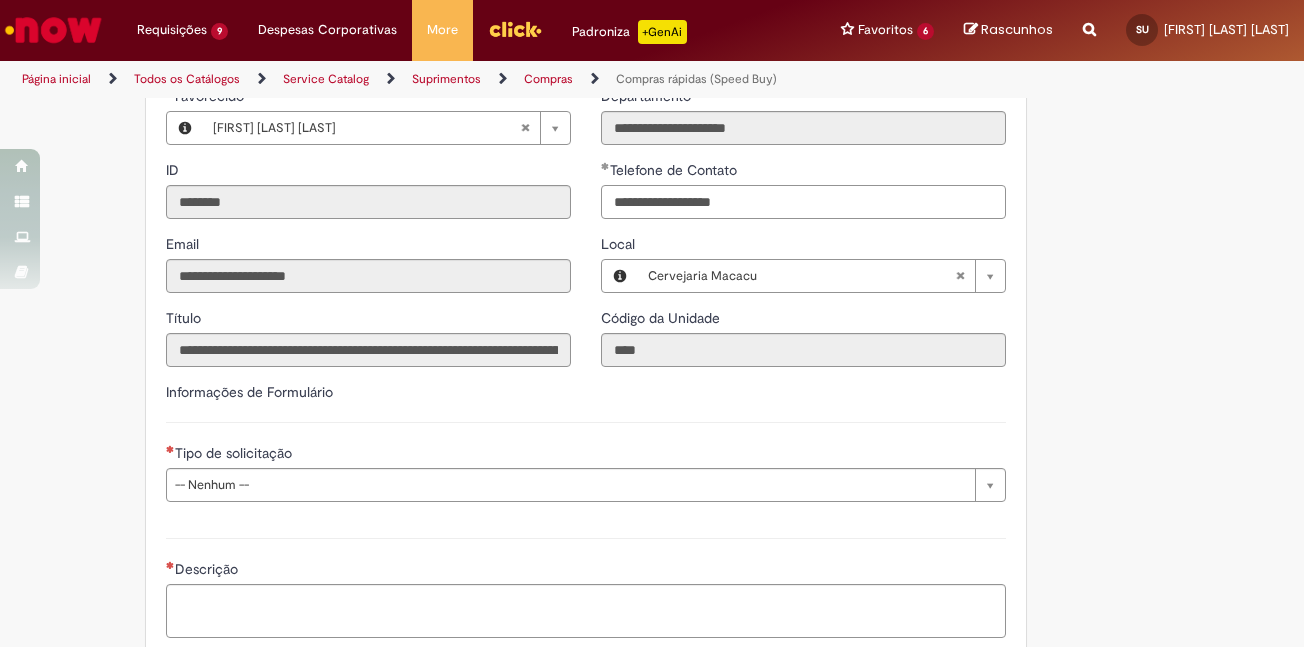 click on "**********" at bounding box center [803, 202] 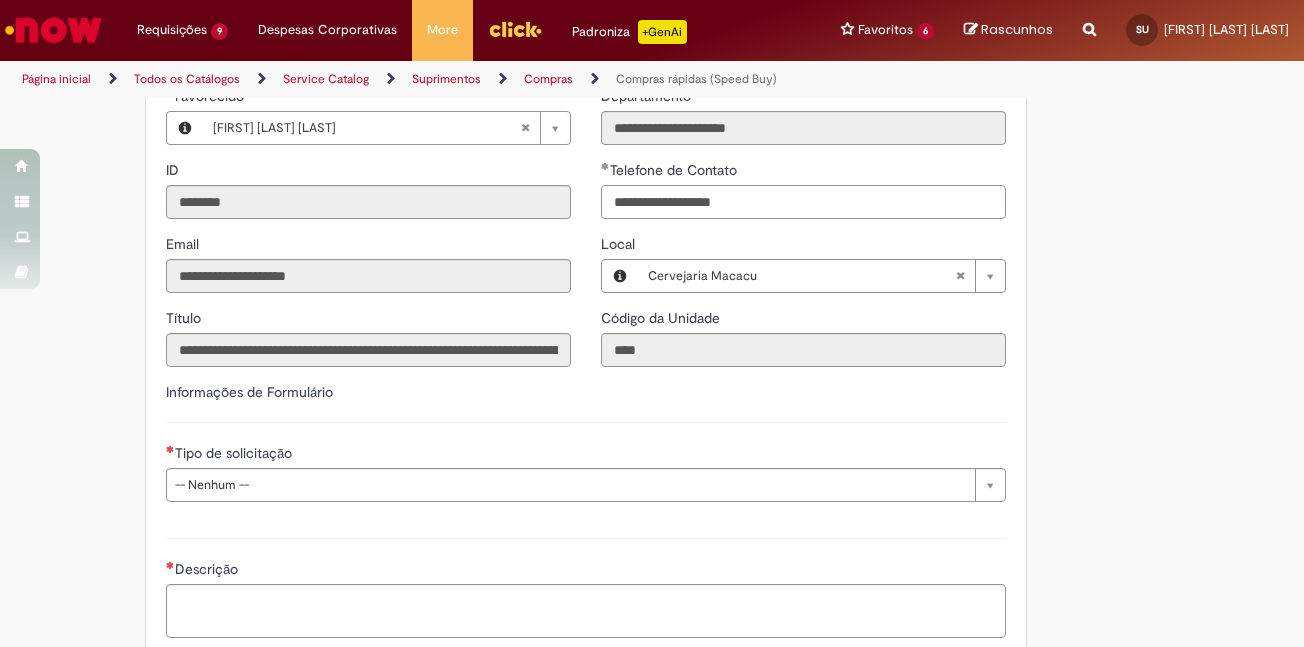 scroll, scrollTop: 2700, scrollLeft: 0, axis: vertical 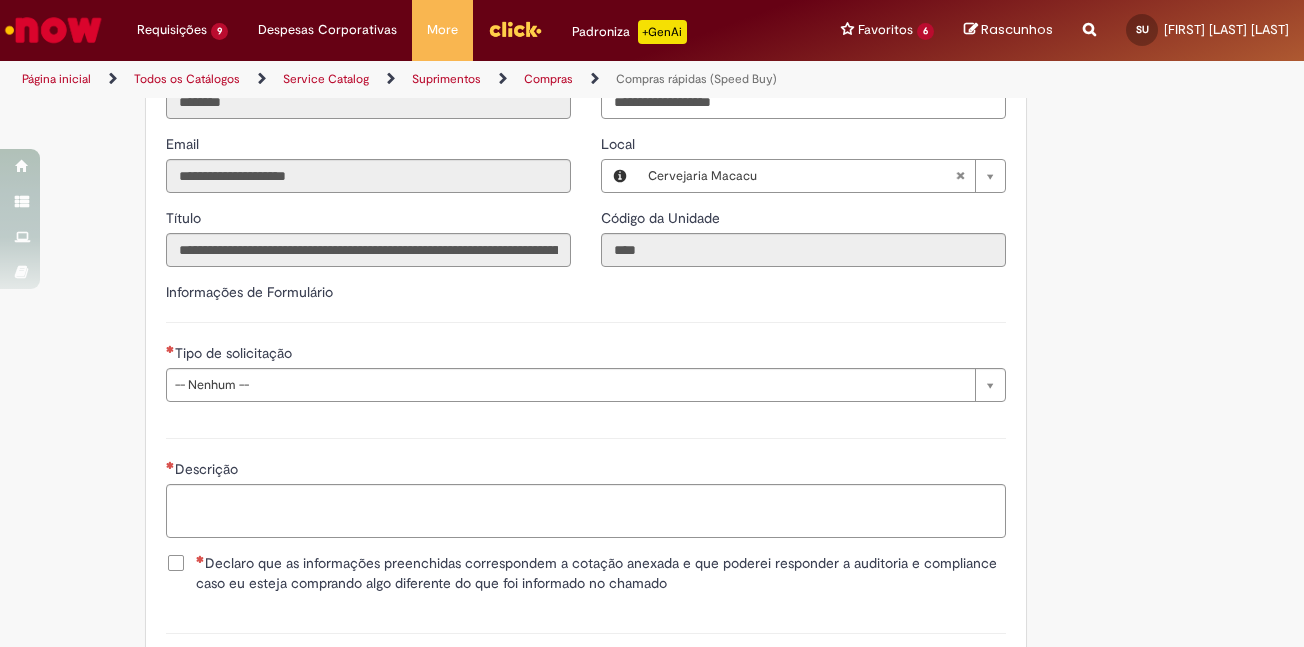 click on "Tipo de solicitação" at bounding box center (586, 355) 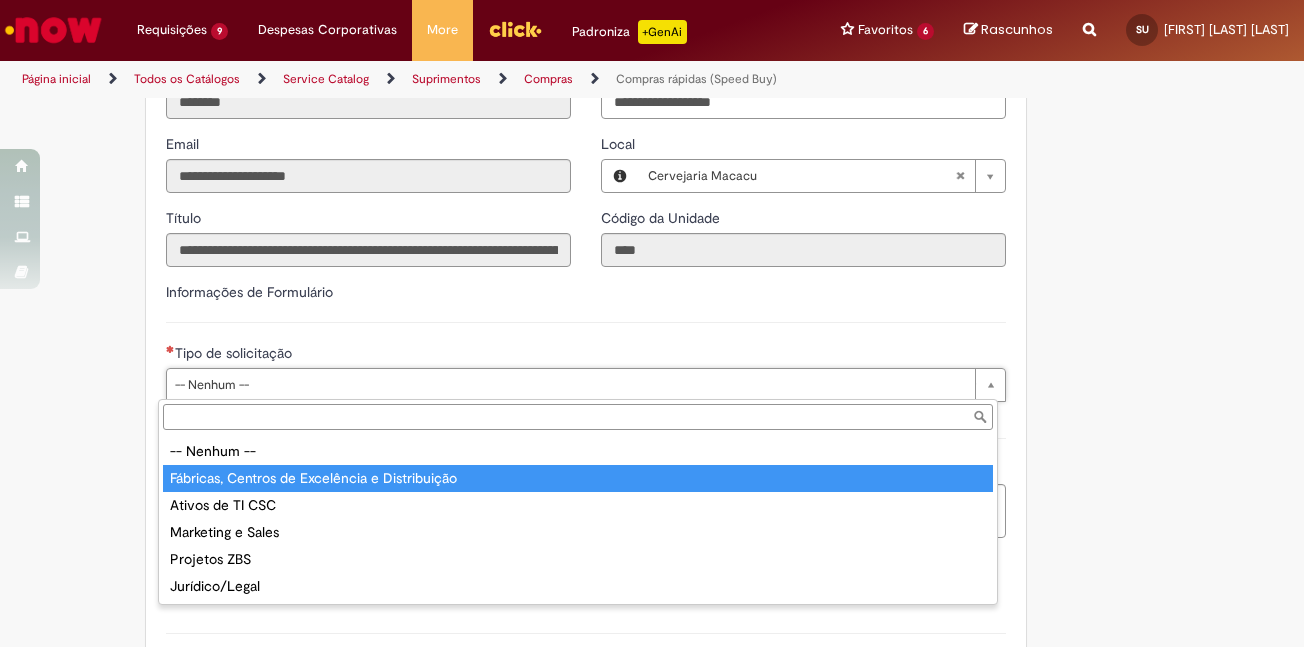 type on "**********" 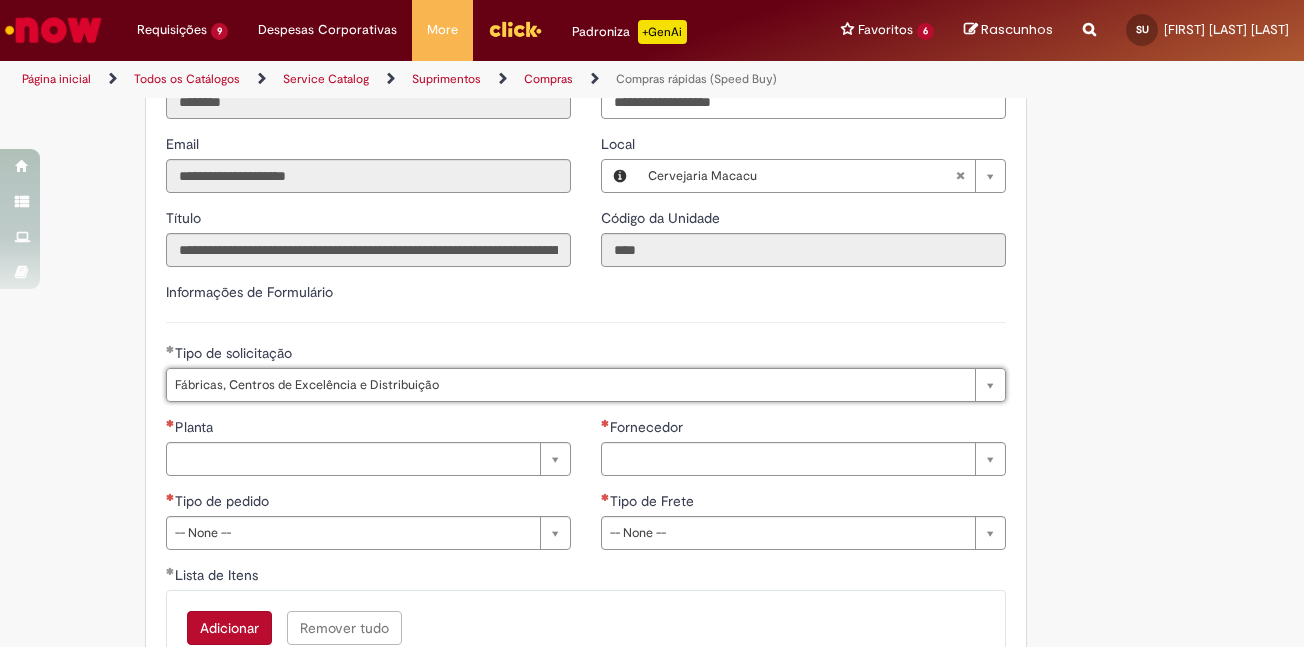 scroll, scrollTop: 2800, scrollLeft: 0, axis: vertical 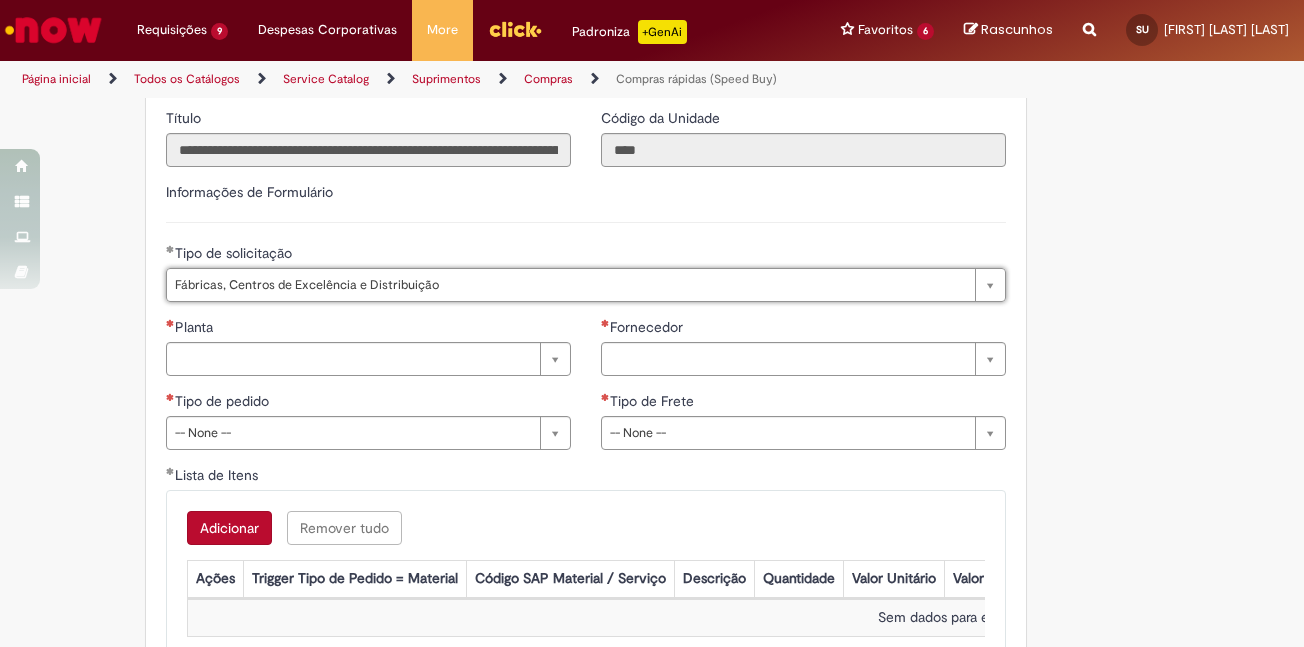 click on "Tire dúvidas com LupiAssist    +GenAI
Oi! Eu sou LupiAssist, uma Inteligência Artificial Generativa em constante aprendizado   Meu conteúdo é monitorado para trazer uma melhor experiência
Dúvidas comuns:
Só mais um instante, estou consultando nossas bases de conhecimento  e escrevendo a melhor resposta pra você!
Title
Lorem ipsum dolor sit amet    Fazer uma nova pergunta
Gerei esta resposta utilizando IA Generativa em conjunto com os nossos padrões. Em caso de divergência, os documentos oficiais prevalecerão.
Saiba mais em:
Ou ligue para:
E aí, te ajudei?
Sim, obrigado!" at bounding box center [652, -744] 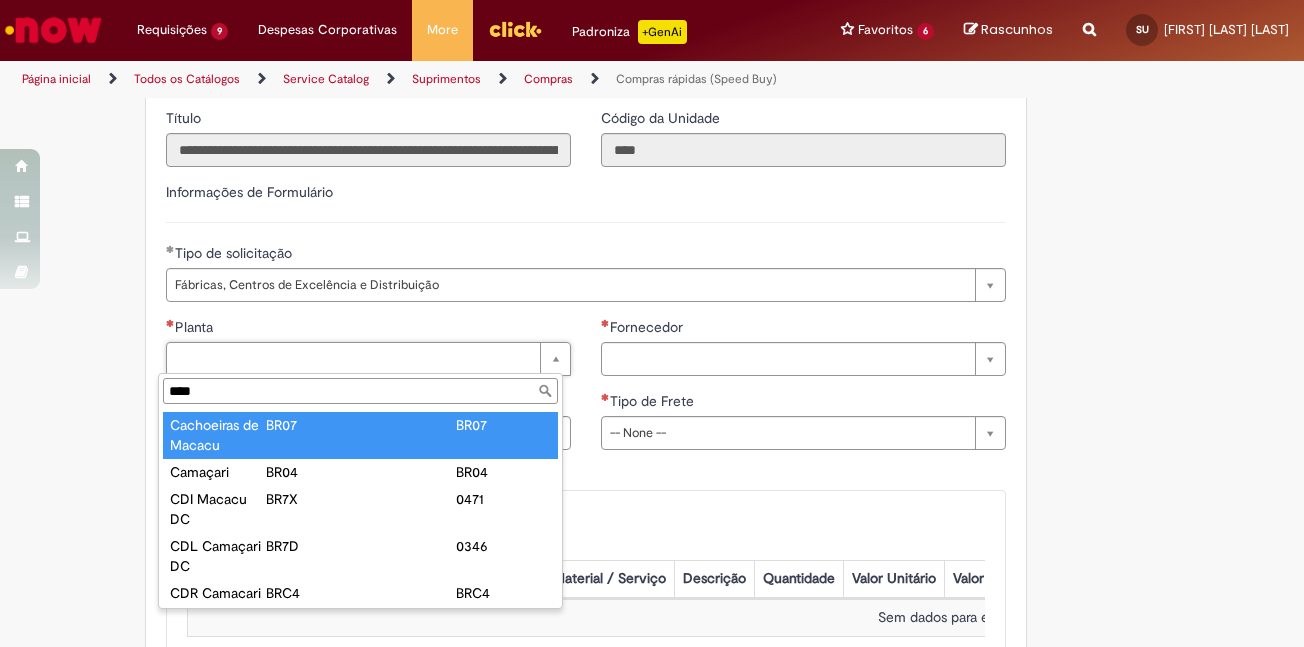 type on "****" 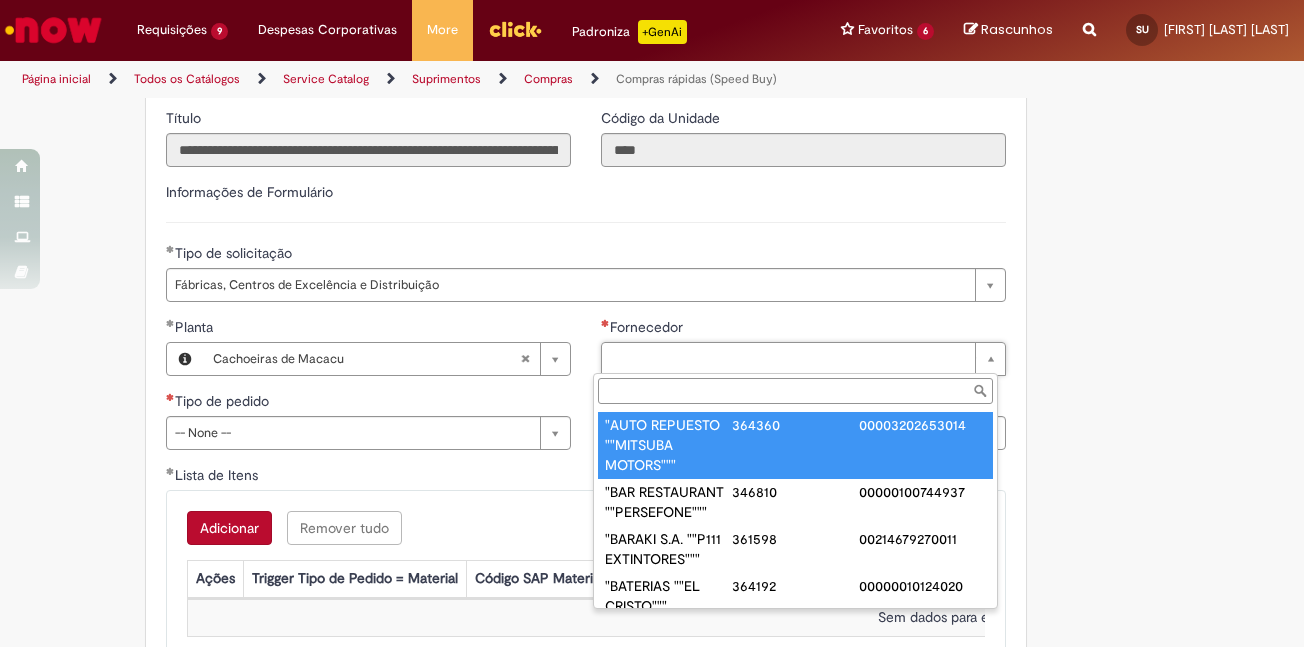 paste on "**********" 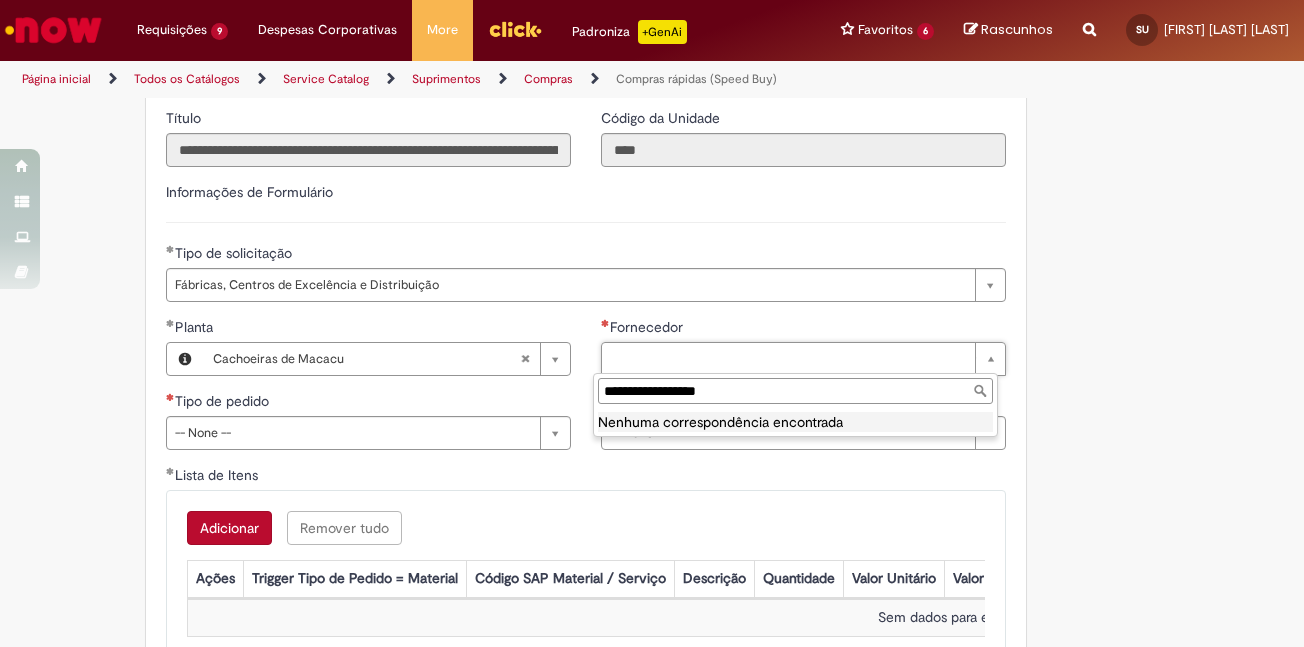 click on "**********" at bounding box center (795, 391) 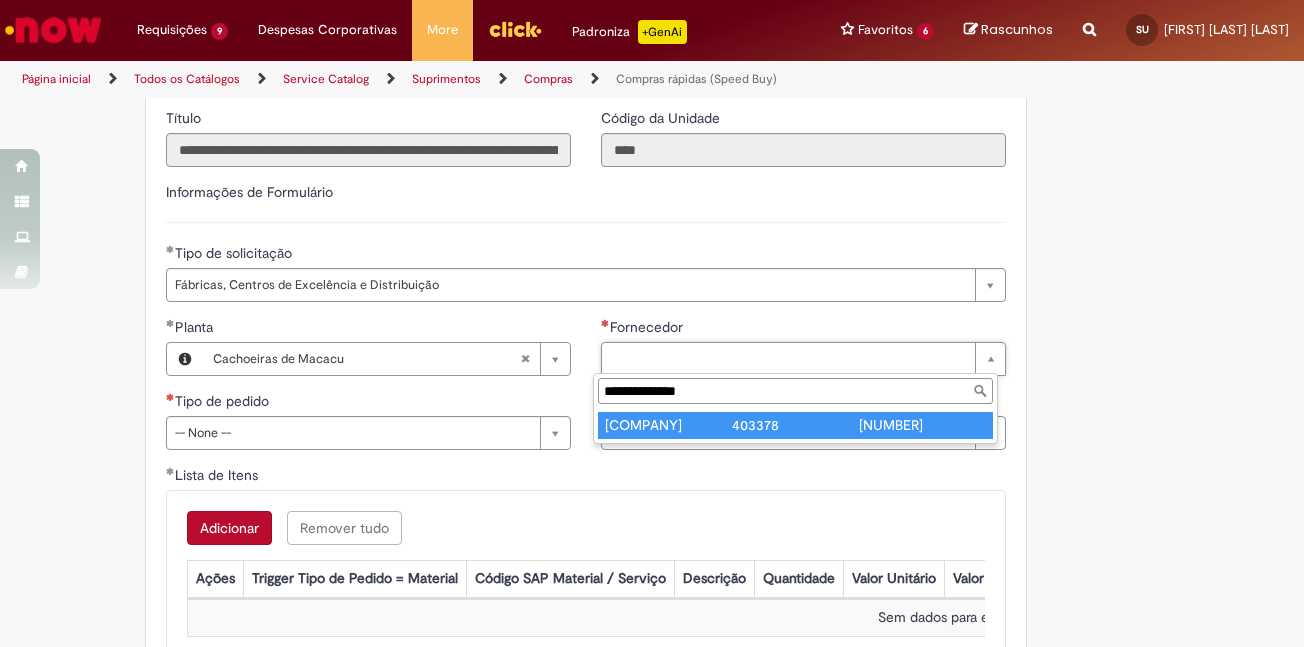 type on "**********" 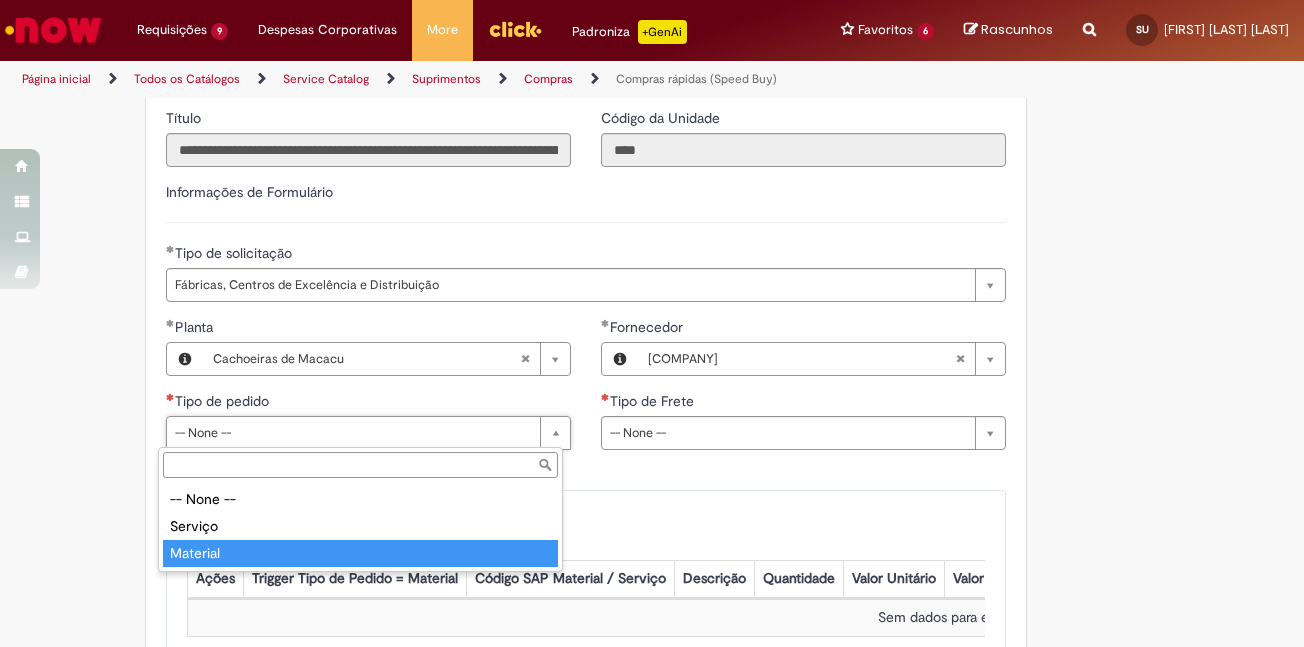 type on "********" 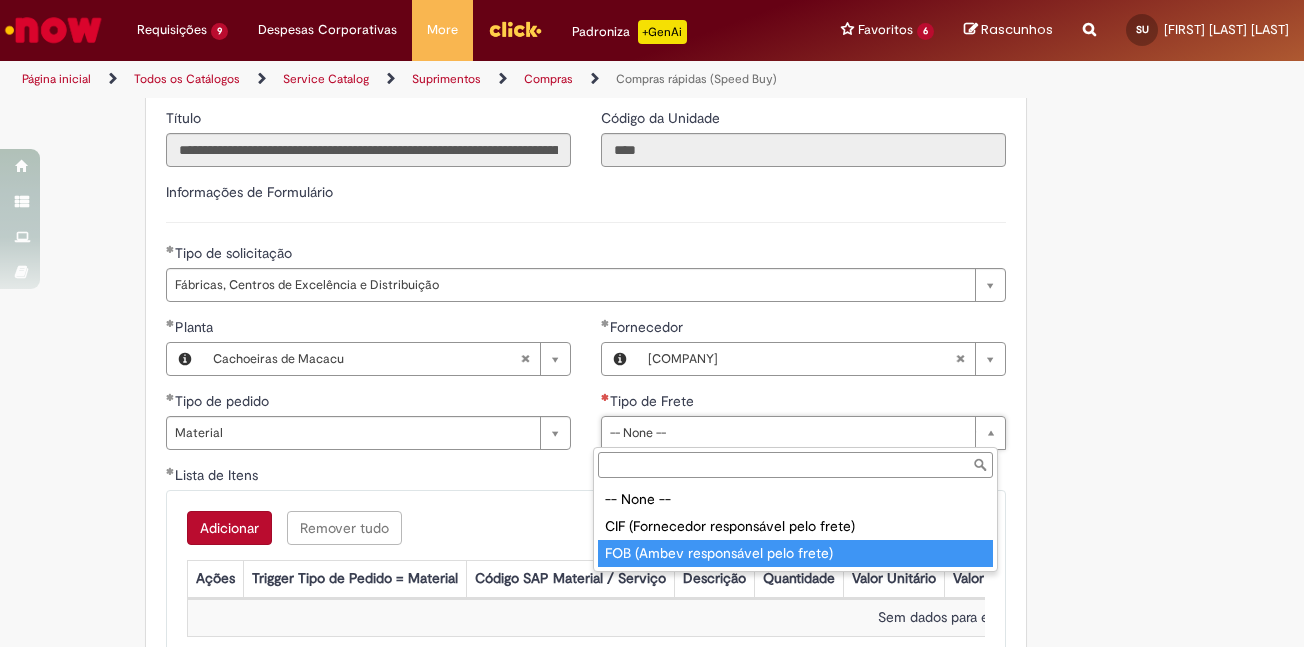type on "**********" 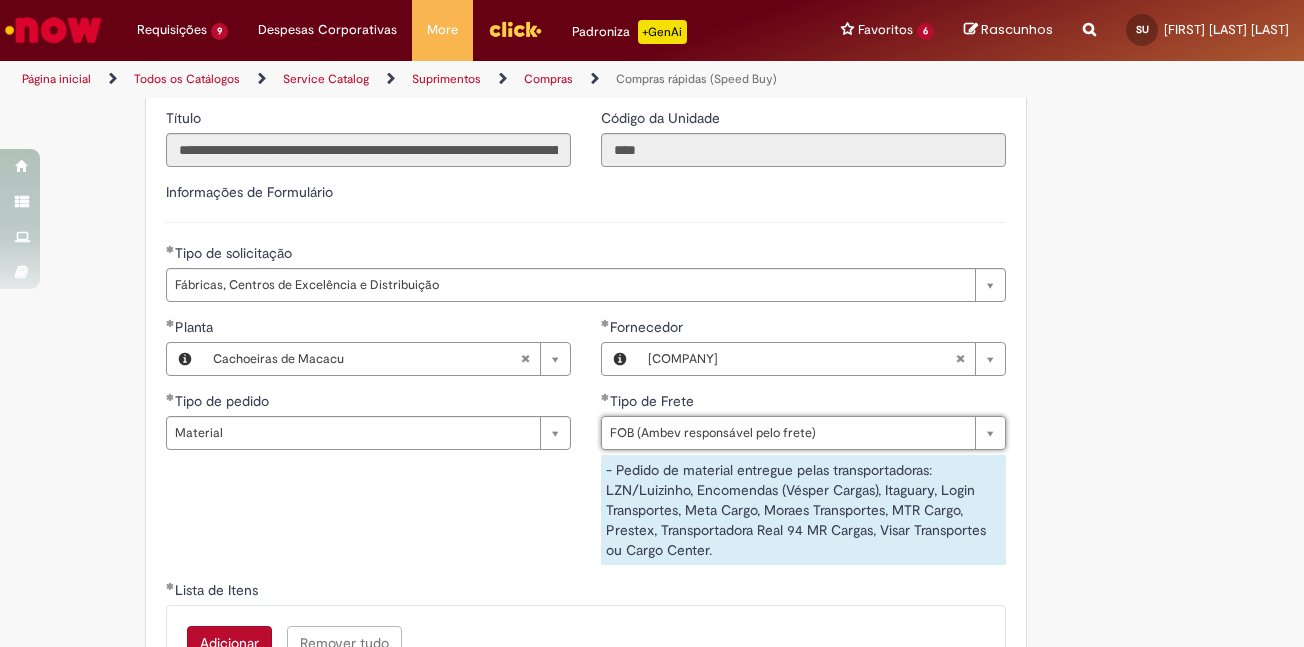 scroll, scrollTop: 3000, scrollLeft: 0, axis: vertical 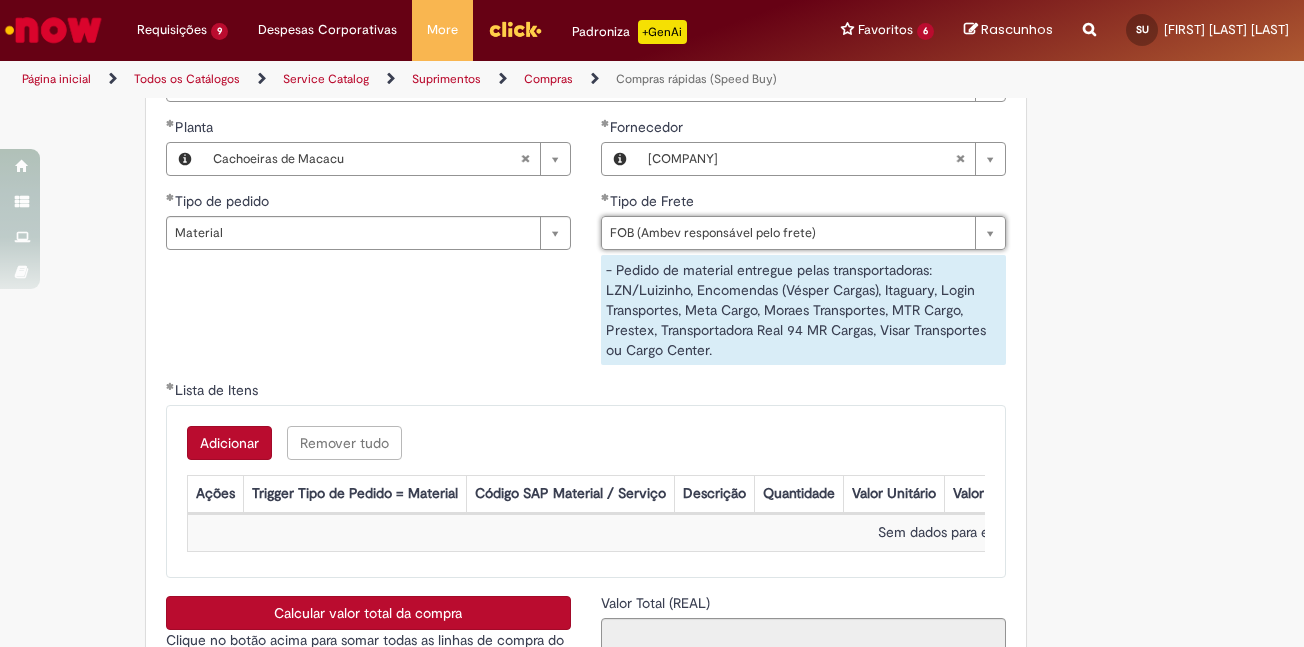 click on "Adicionar" at bounding box center [229, 443] 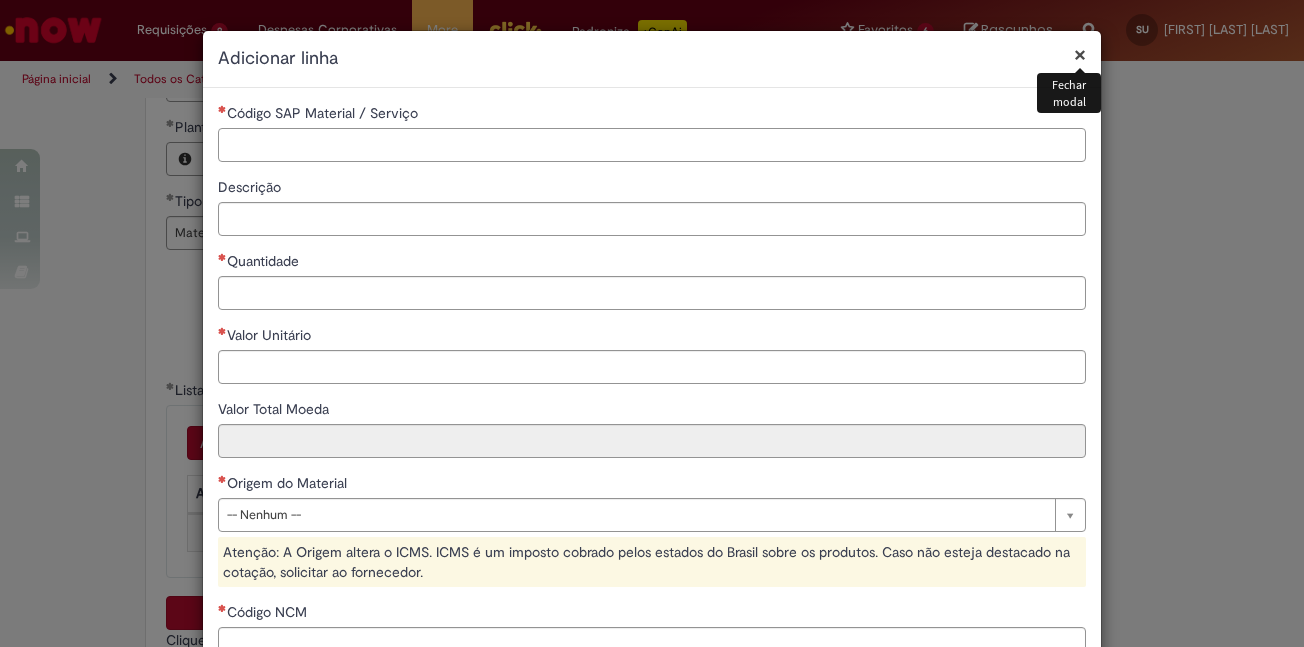 click on "Código SAP Material / Serviço" at bounding box center (652, 145) 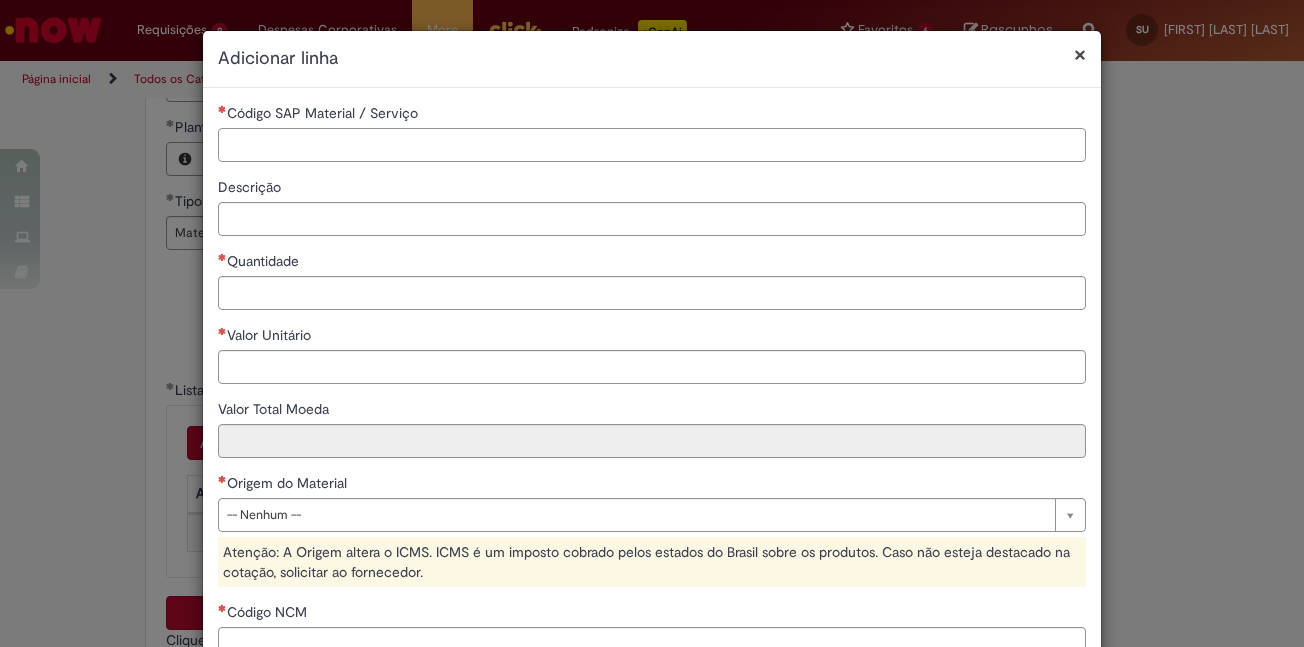 paste on "********" 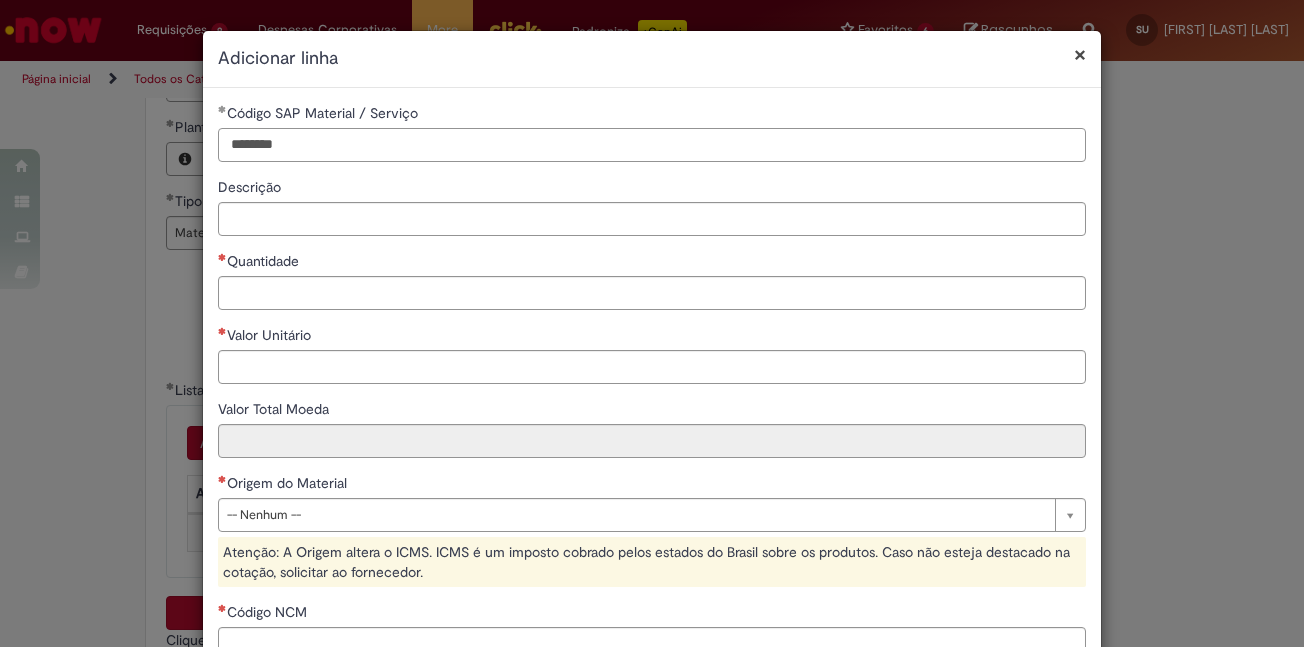 type on "********" 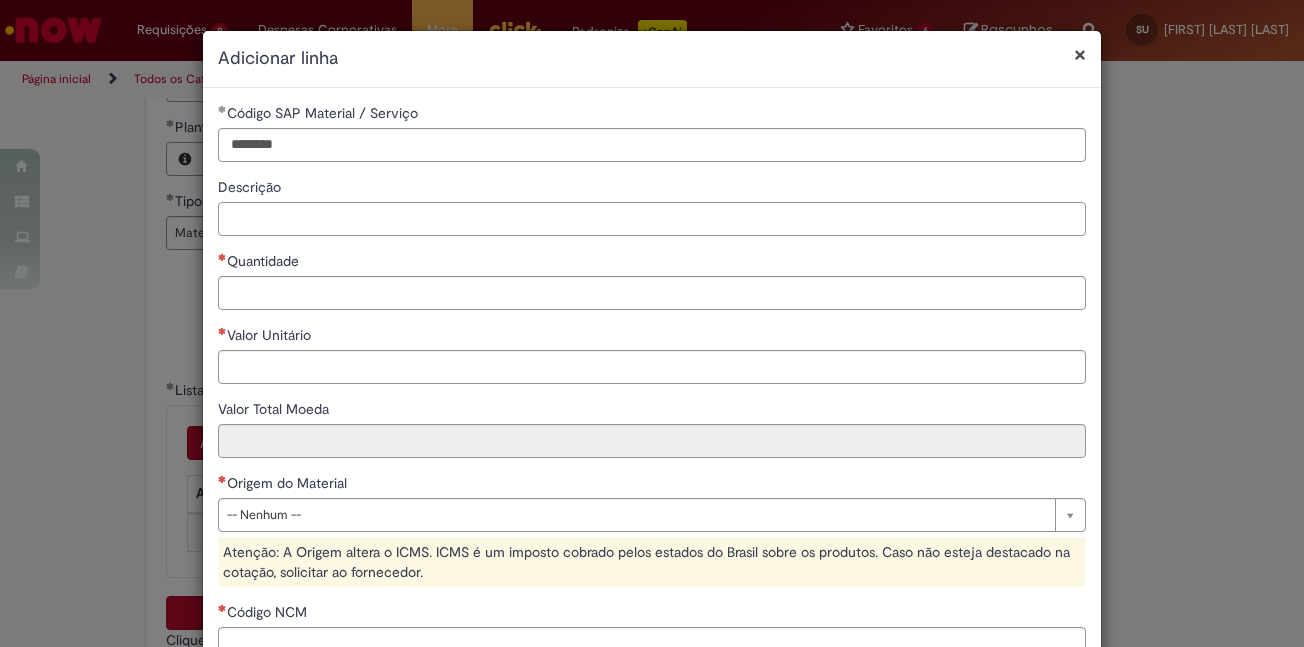 click on "Descrição" at bounding box center (652, 219) 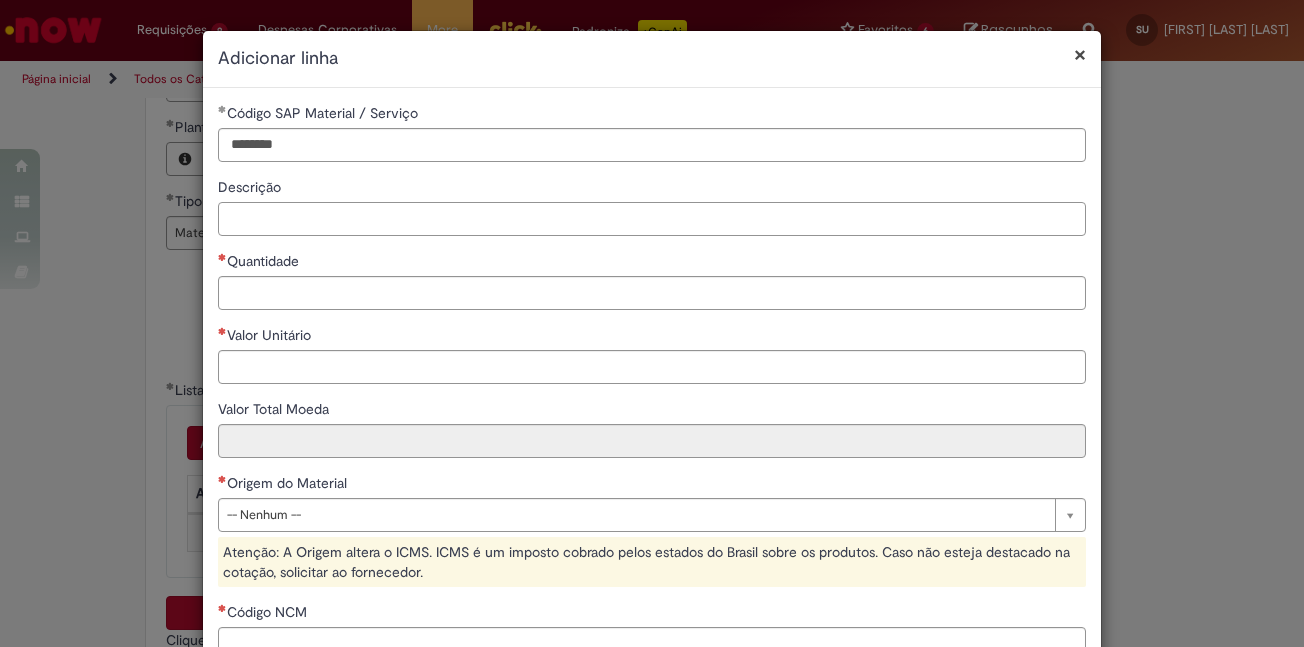paste on "**********" 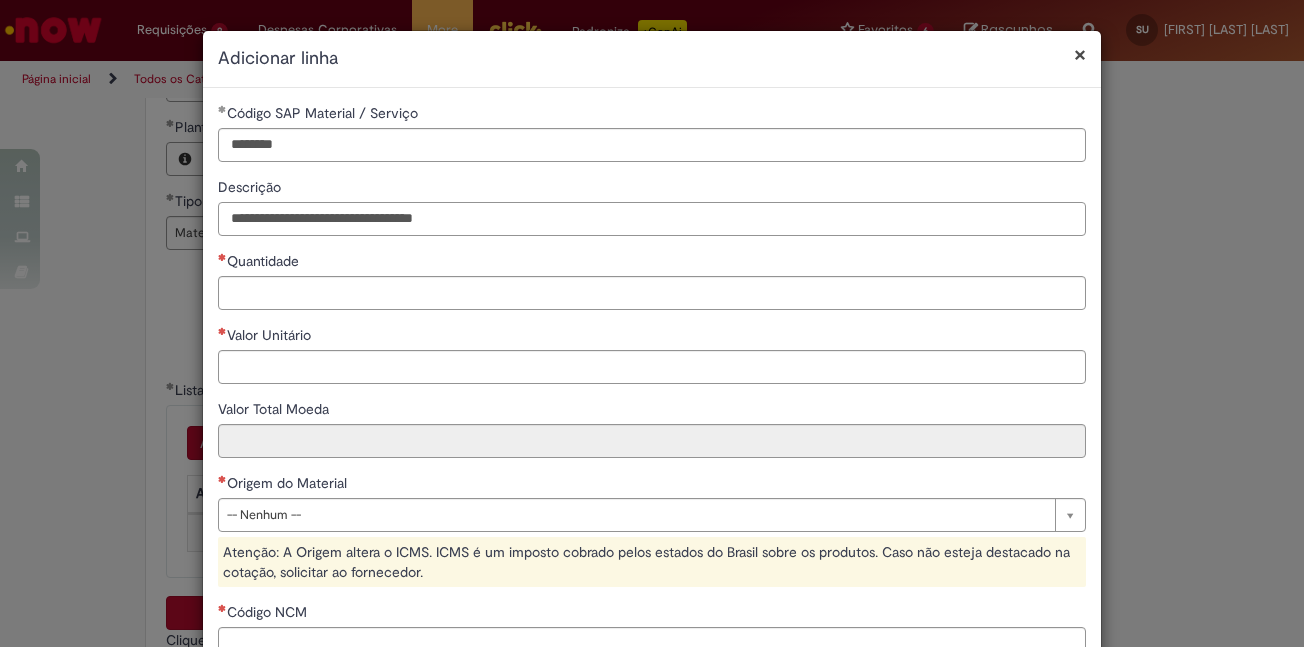 type on "**********" 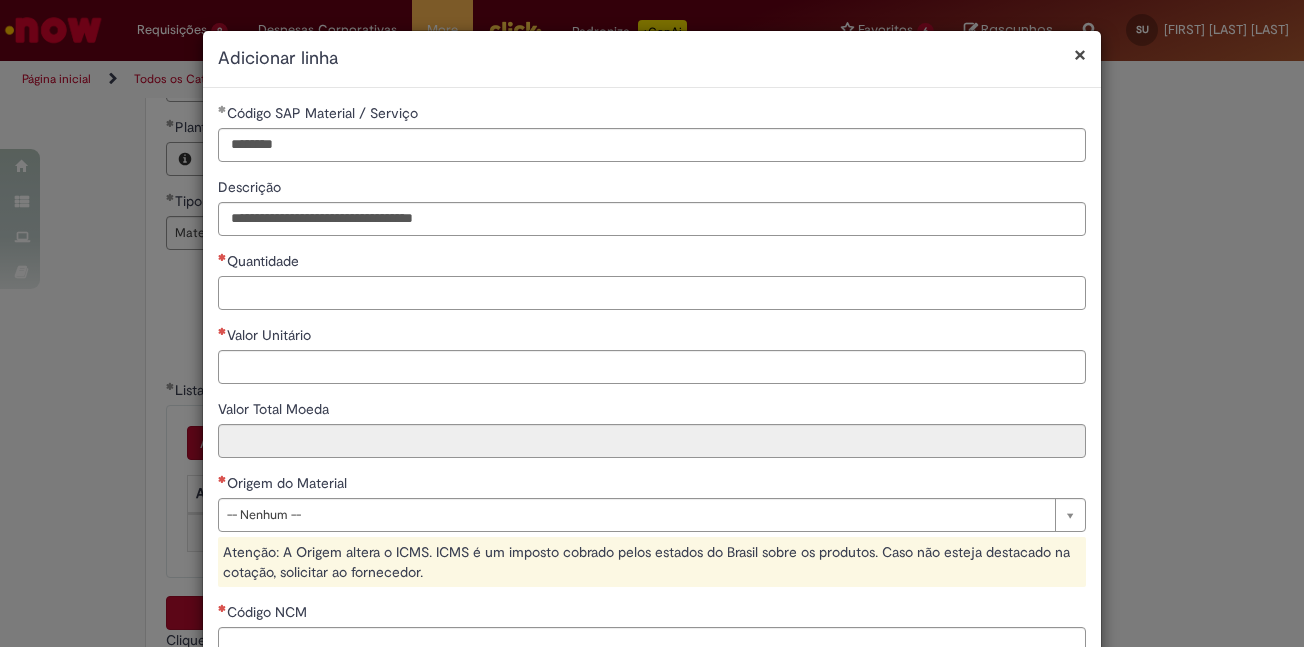 click on "Quantidade" at bounding box center (652, 293) 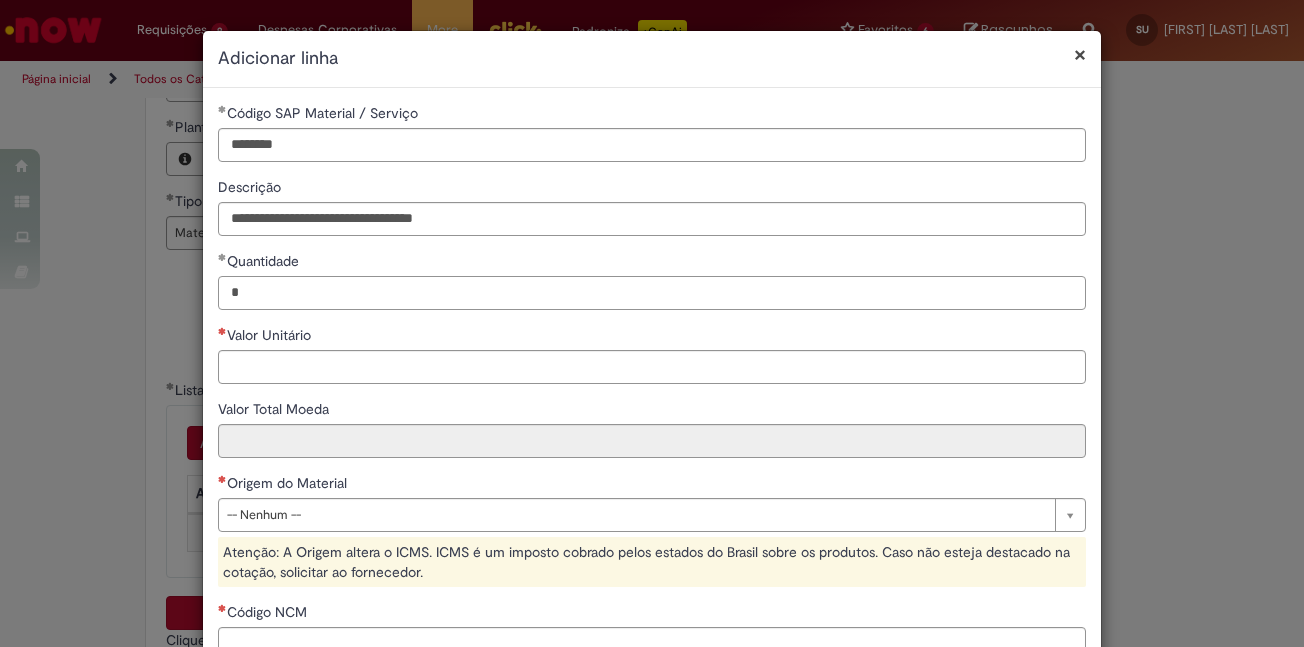 type on "*" 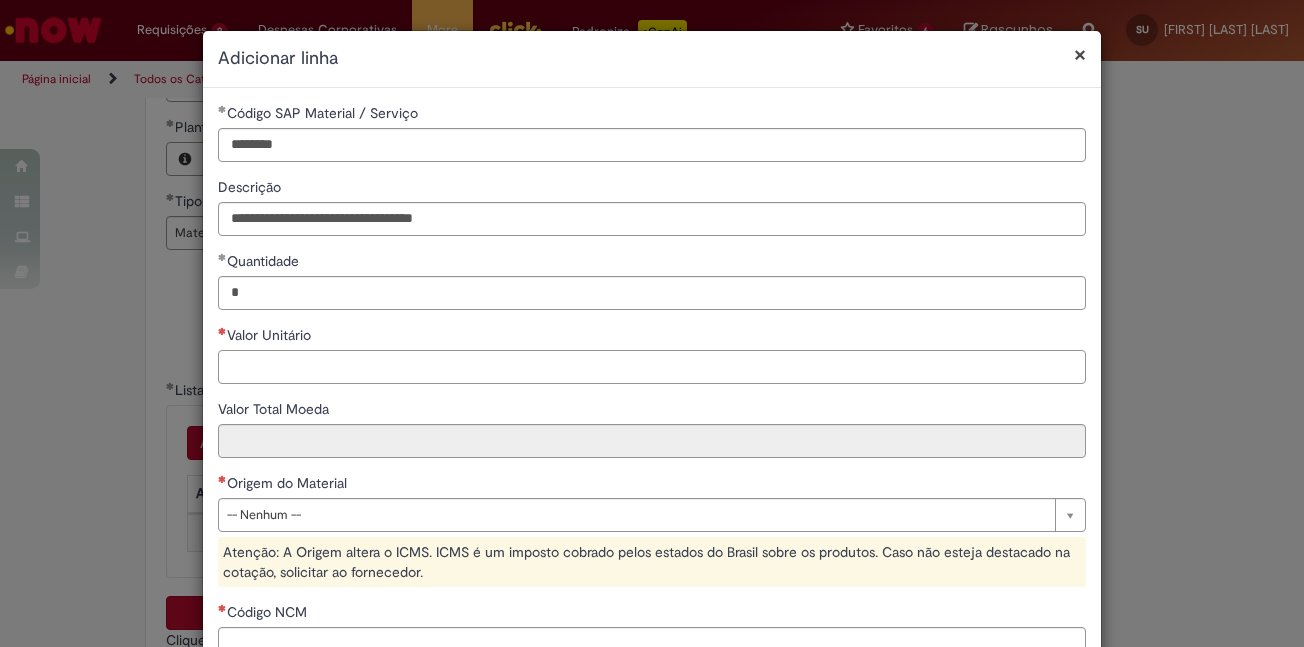 click on "Valor Unitário" at bounding box center [652, 367] 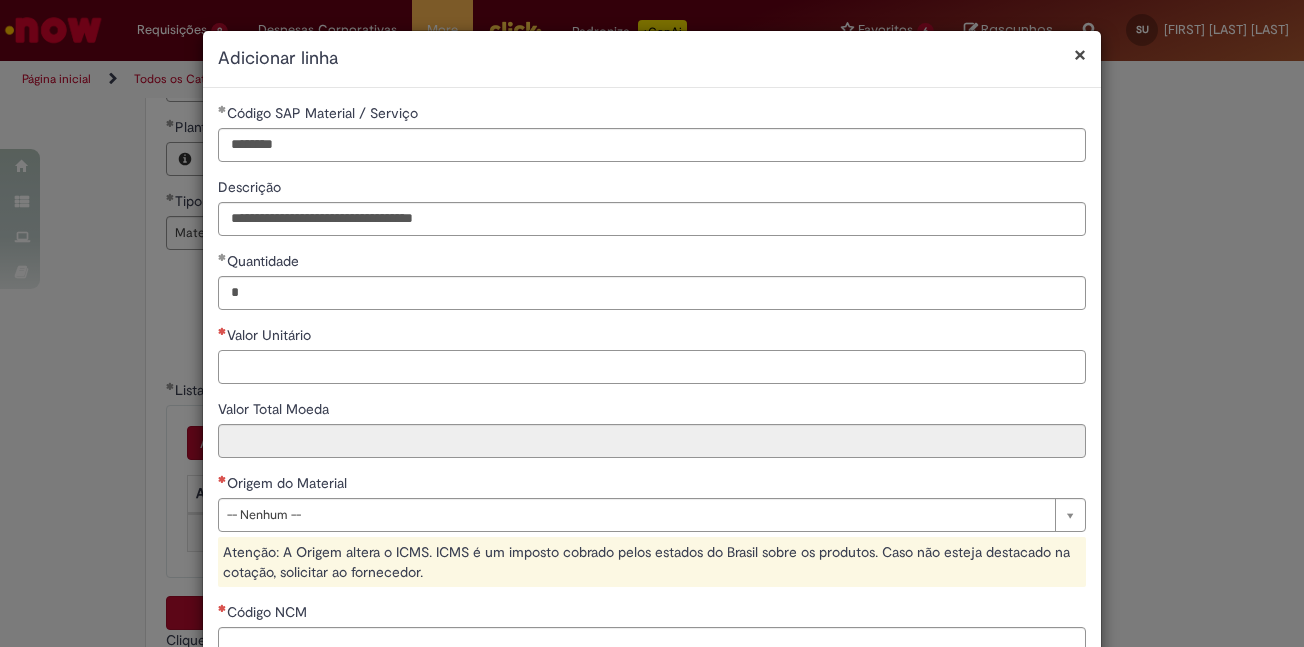 paste on "********" 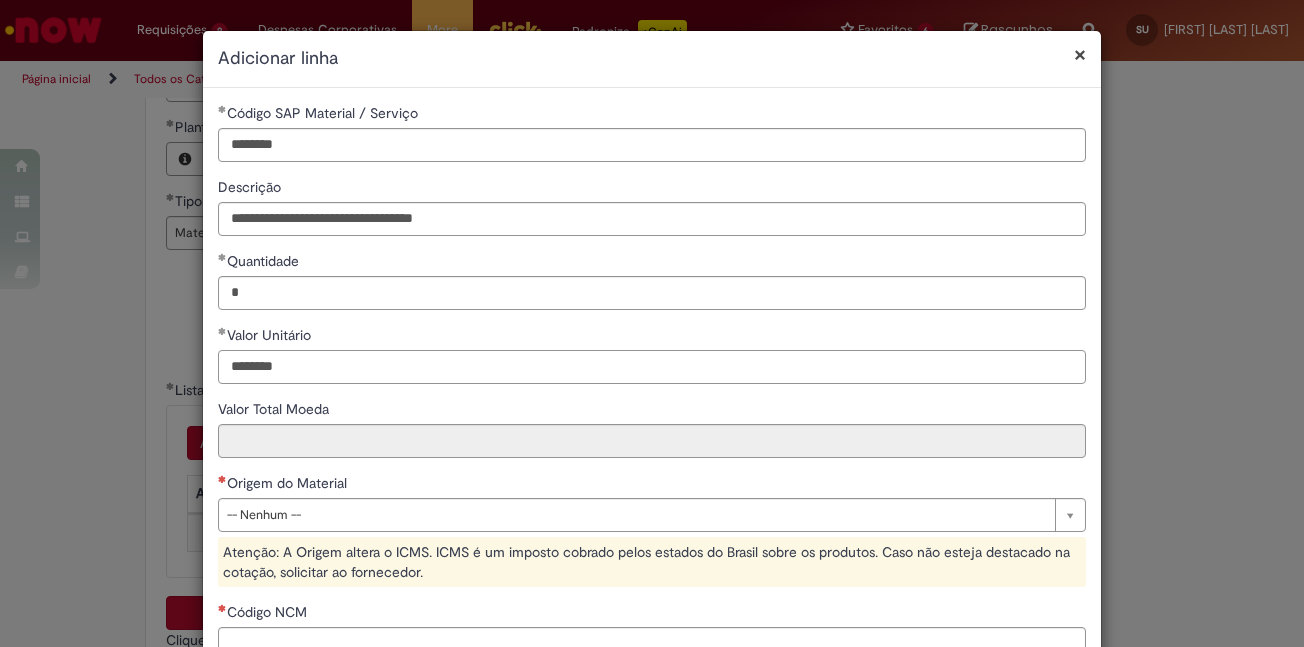type on "********" 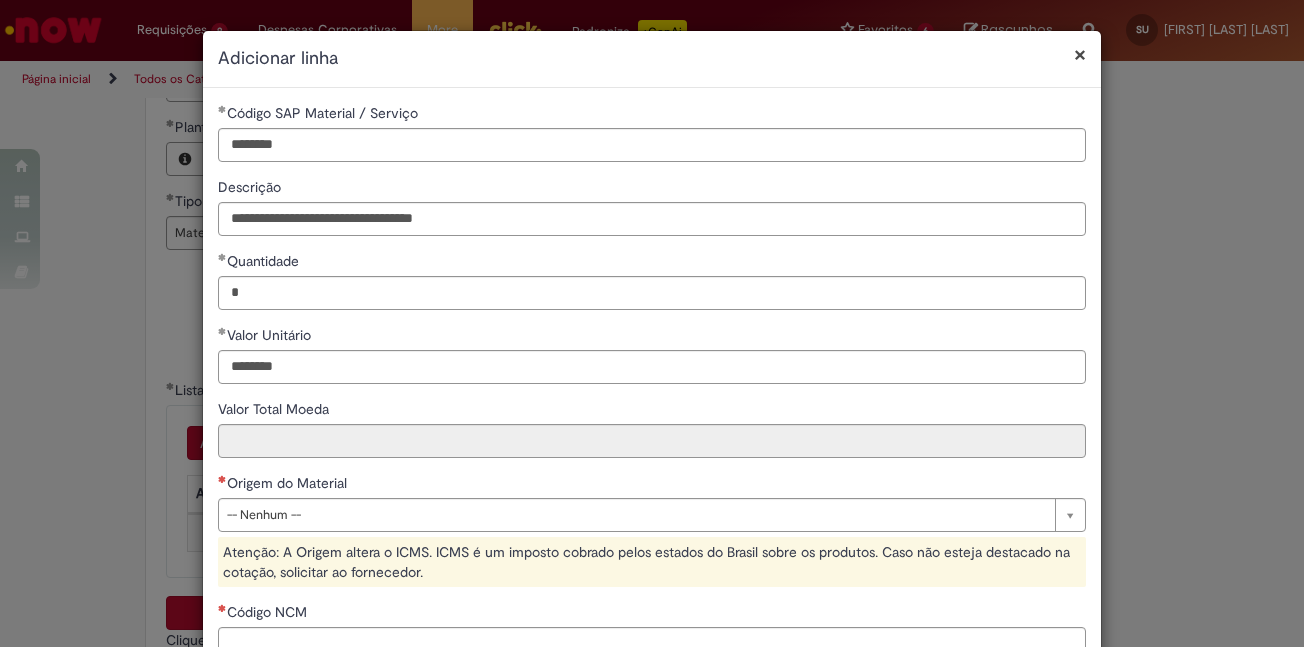 type on "********" 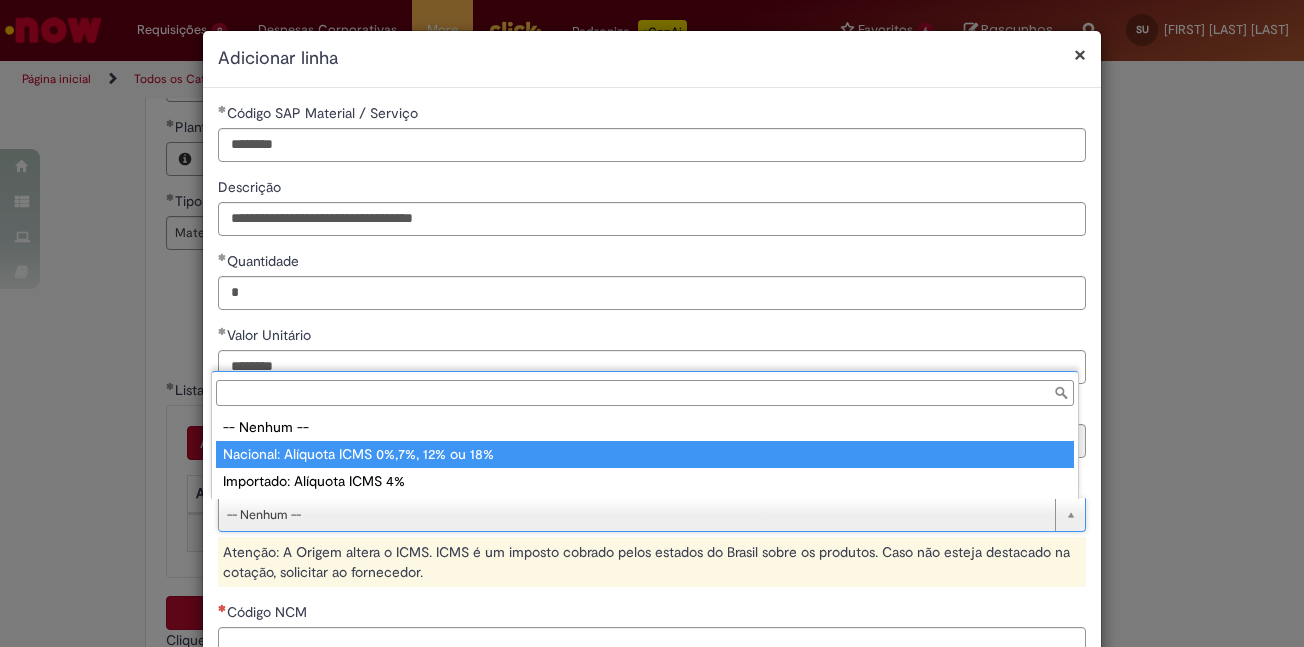 type on "**********" 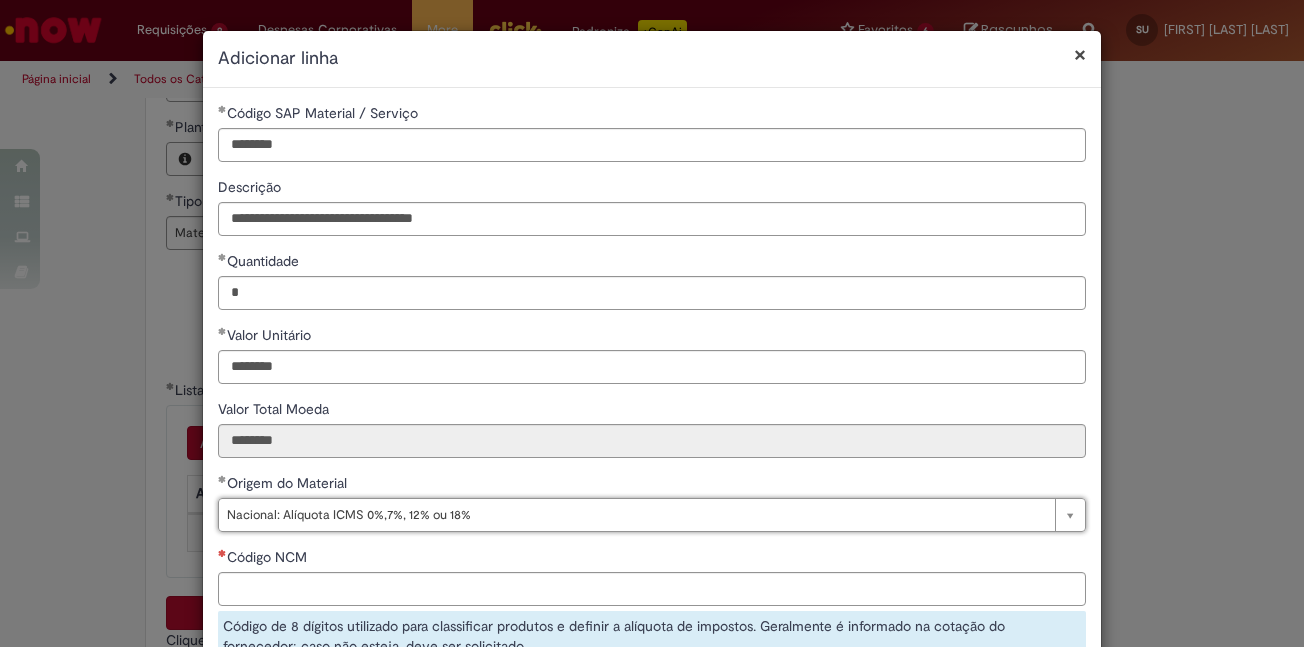scroll, scrollTop: 200, scrollLeft: 0, axis: vertical 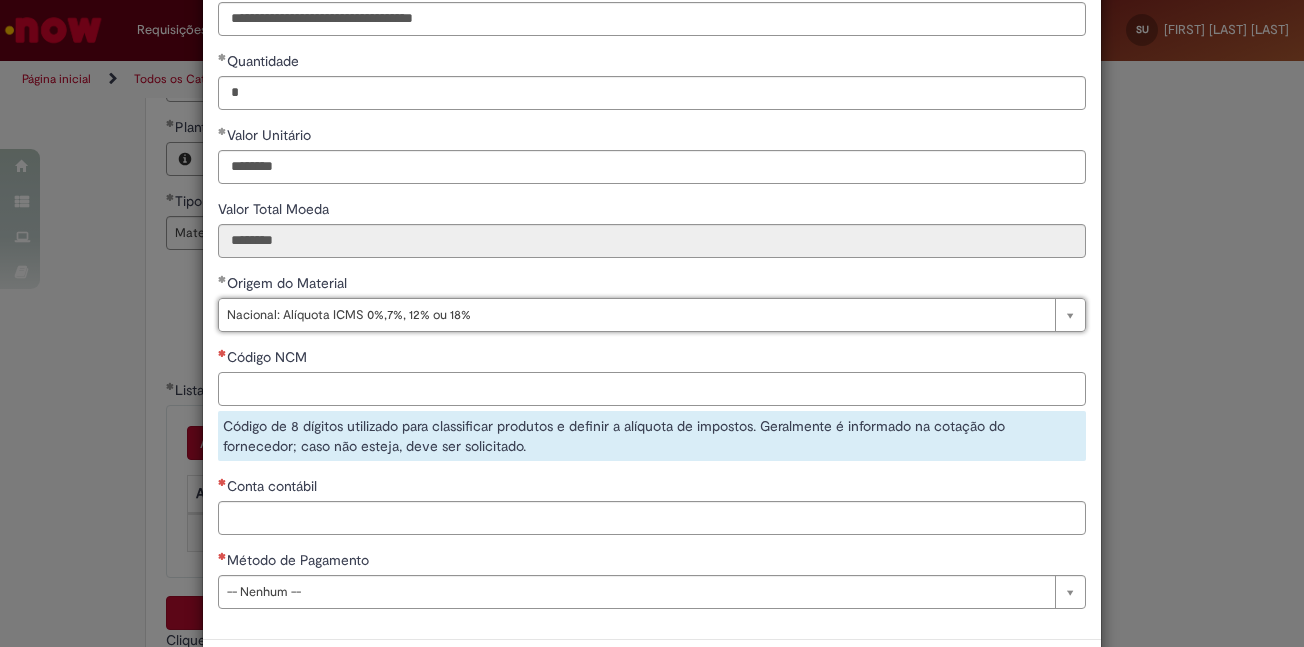 click on "Código NCM" at bounding box center [652, 389] 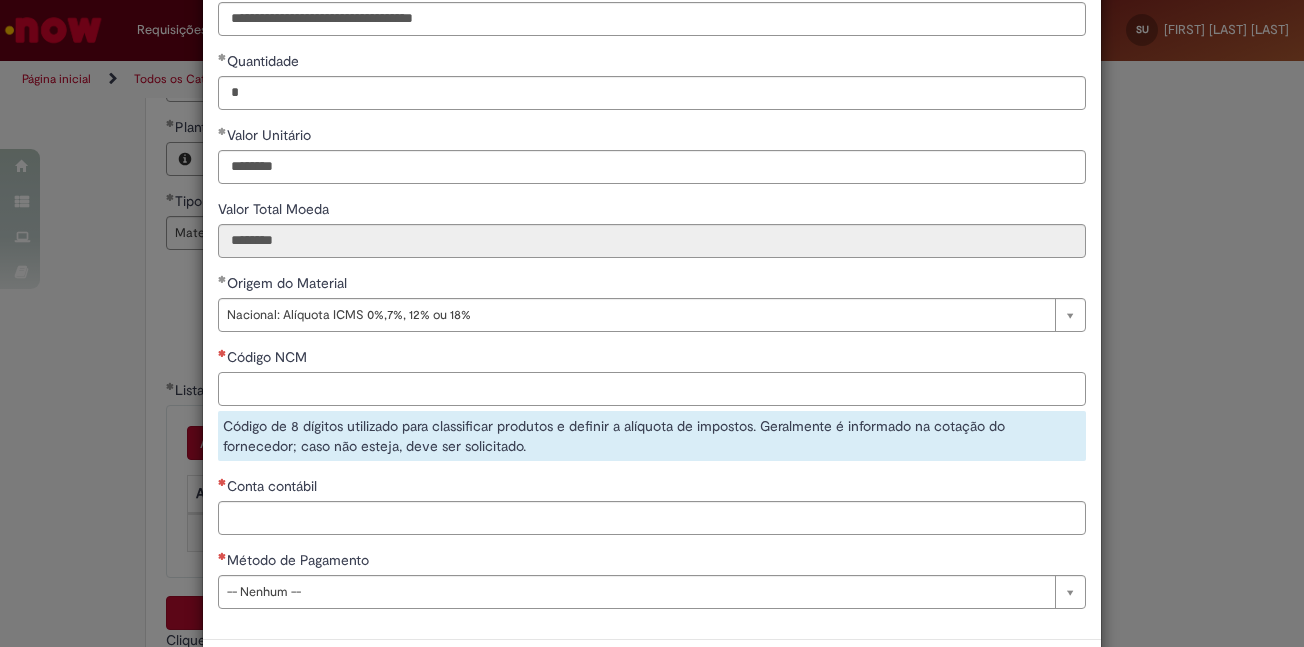 paste on "**********" 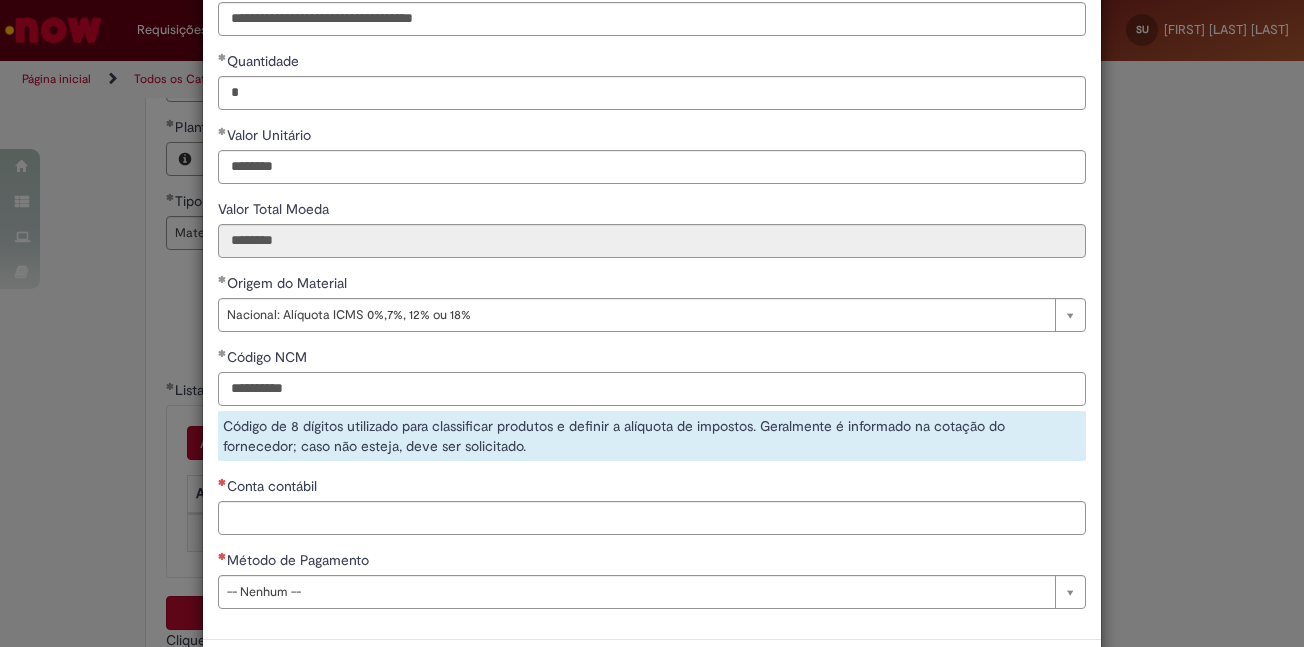 click on "**********" at bounding box center [652, 389] 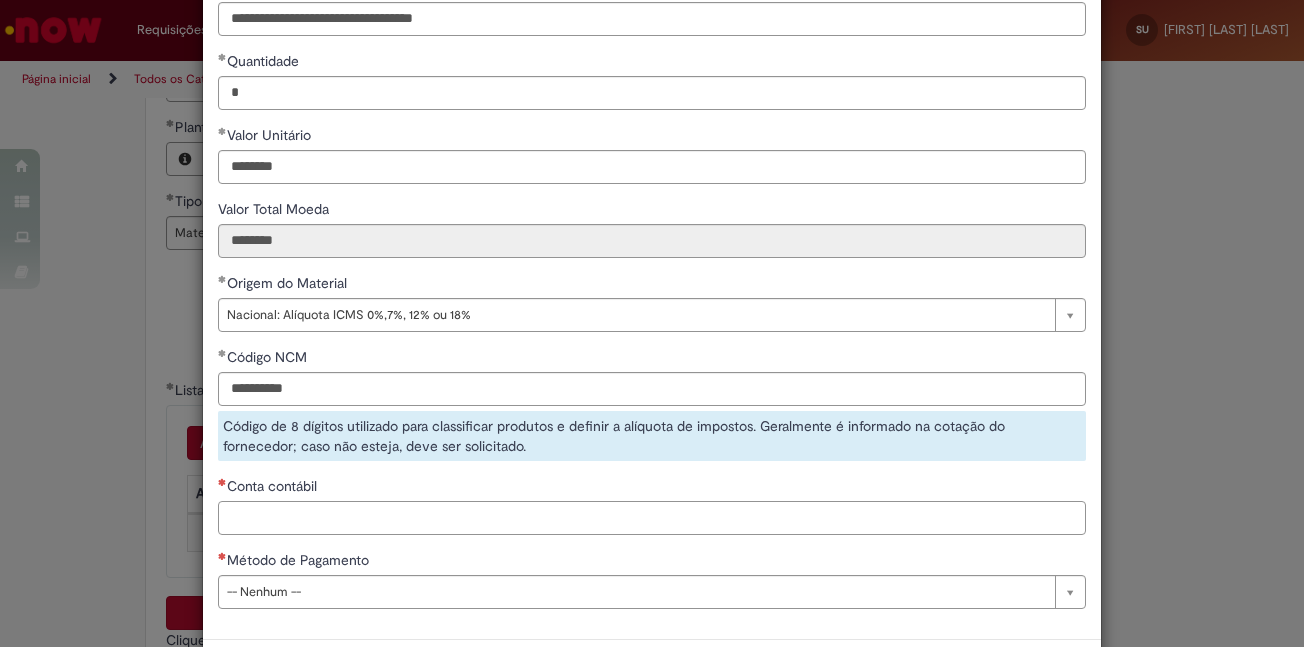 click on "**********" at bounding box center [652, 263] 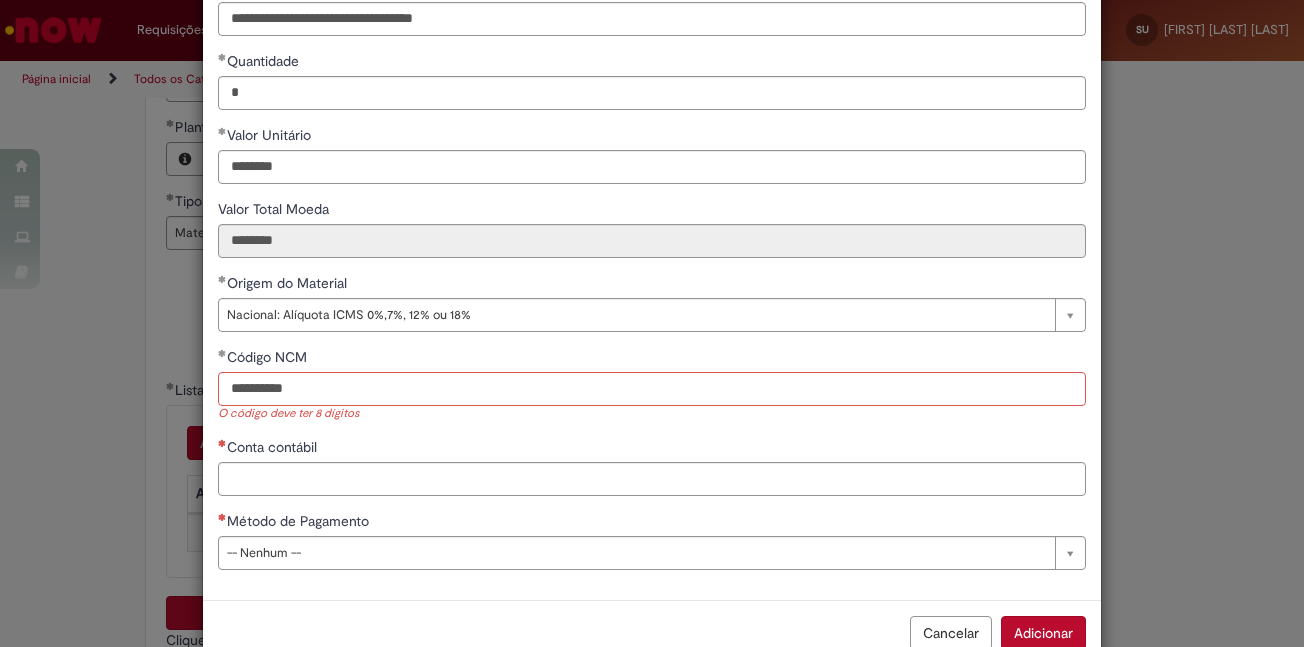click on "**********" at bounding box center (652, 389) 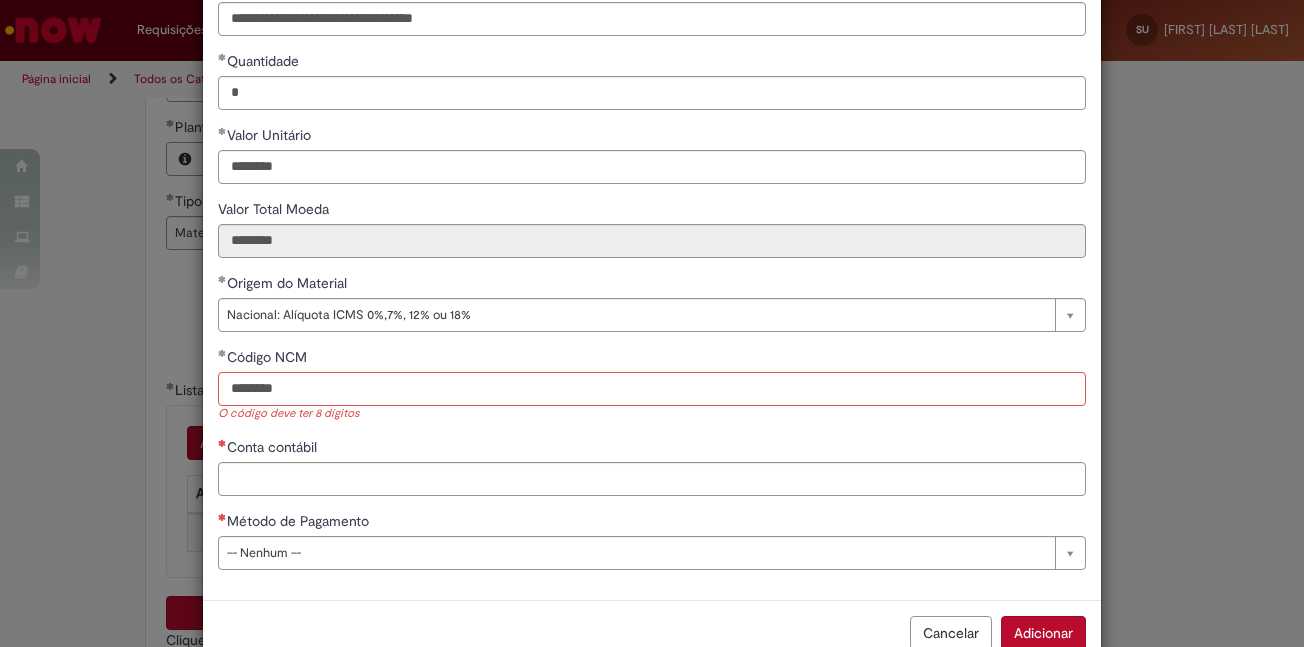 type on "********" 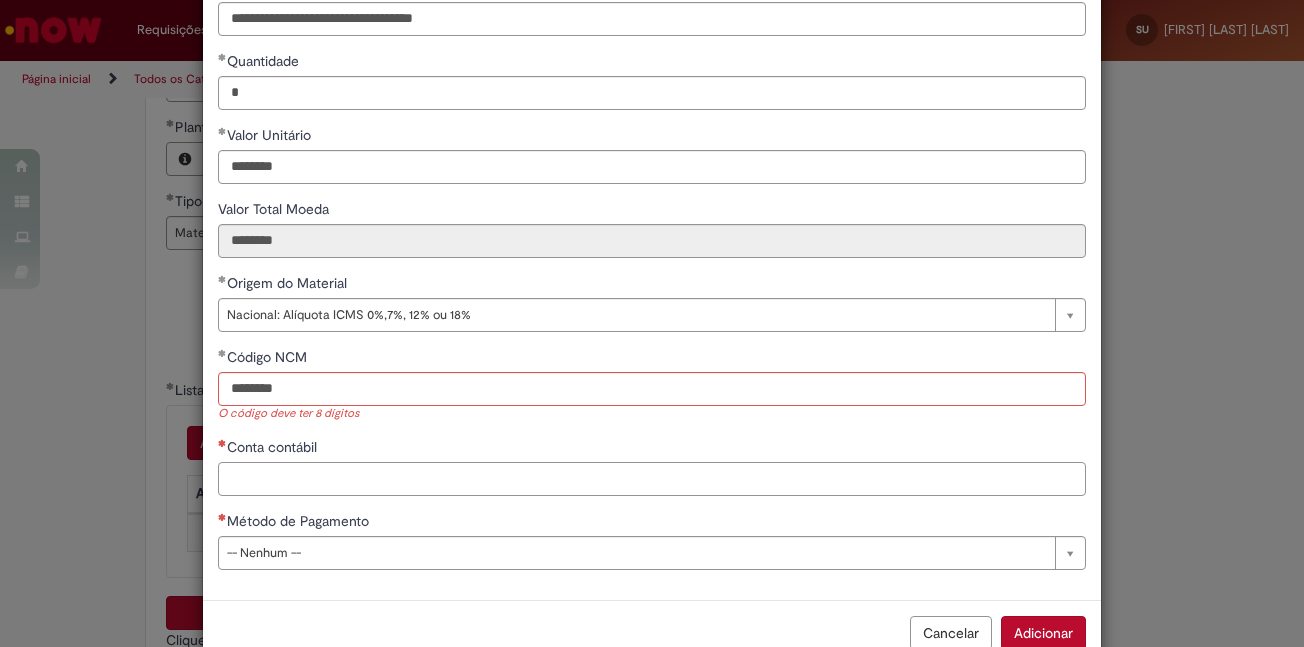 click on "**********" at bounding box center (652, 244) 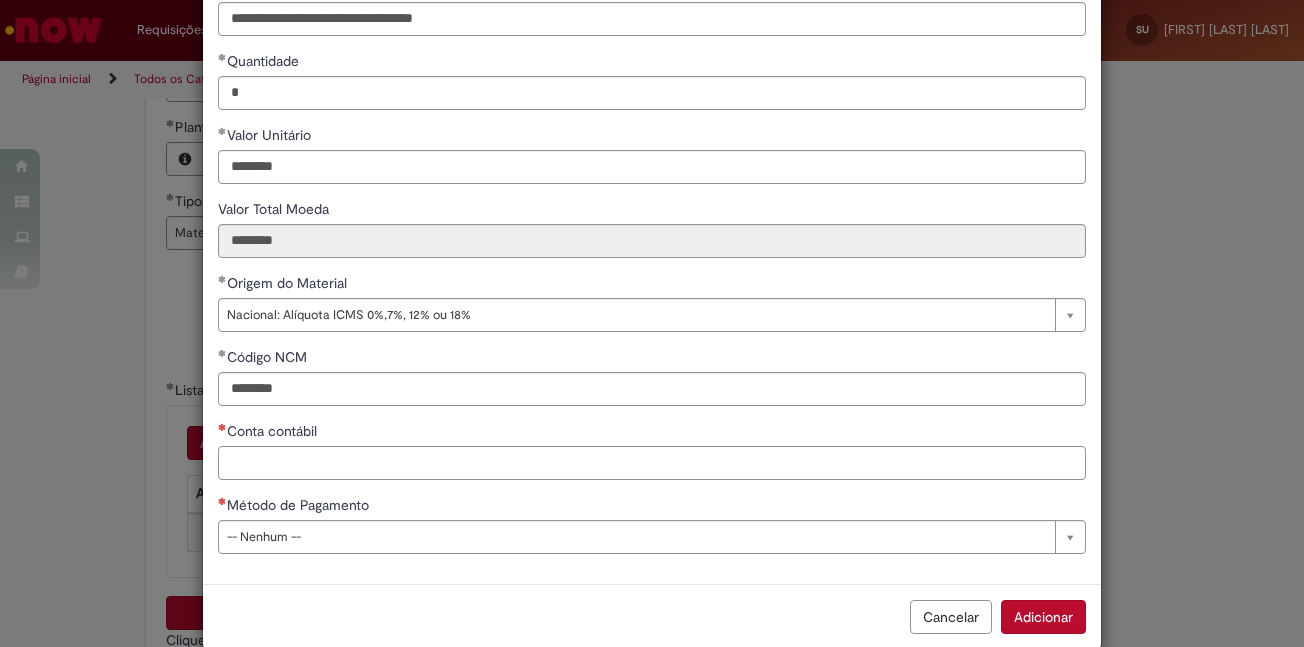 paste on "********" 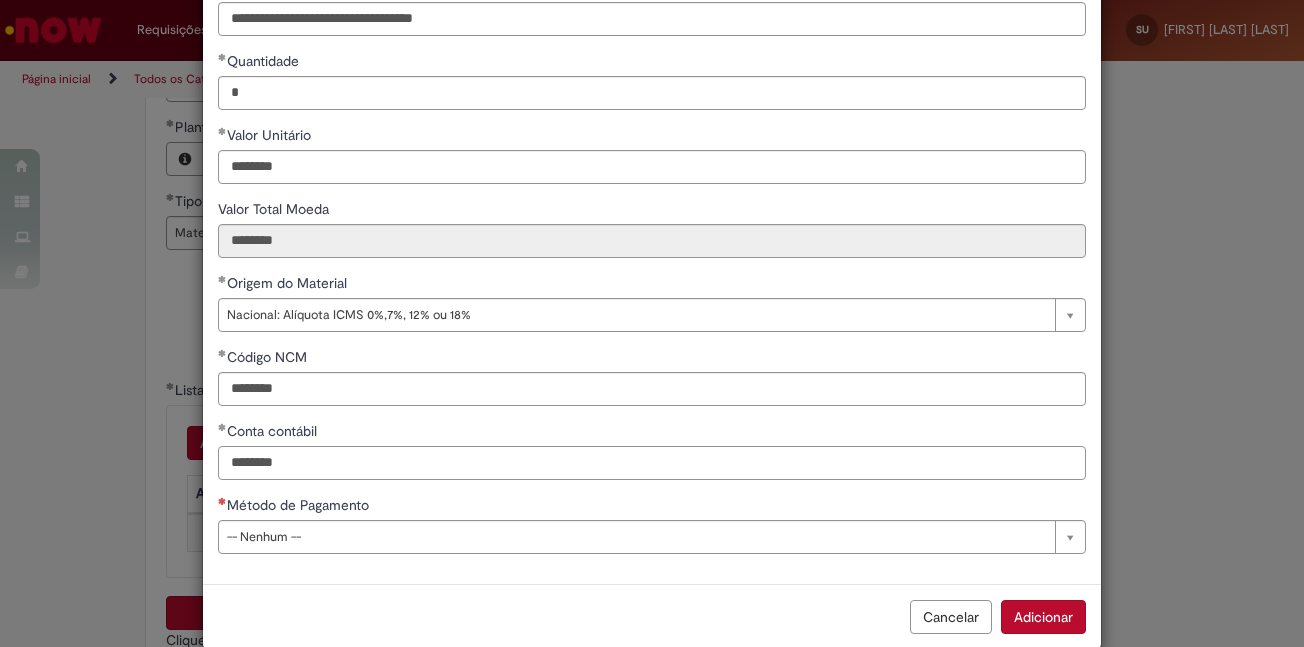 type on "********" 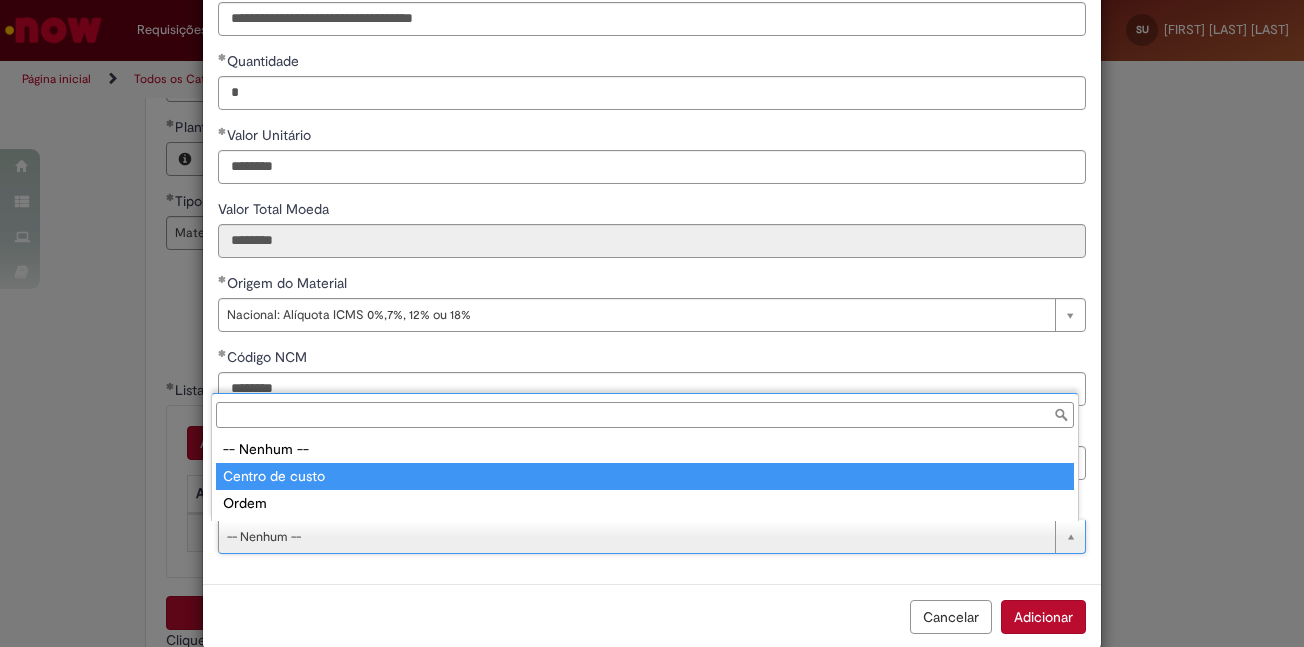 type on "**********" 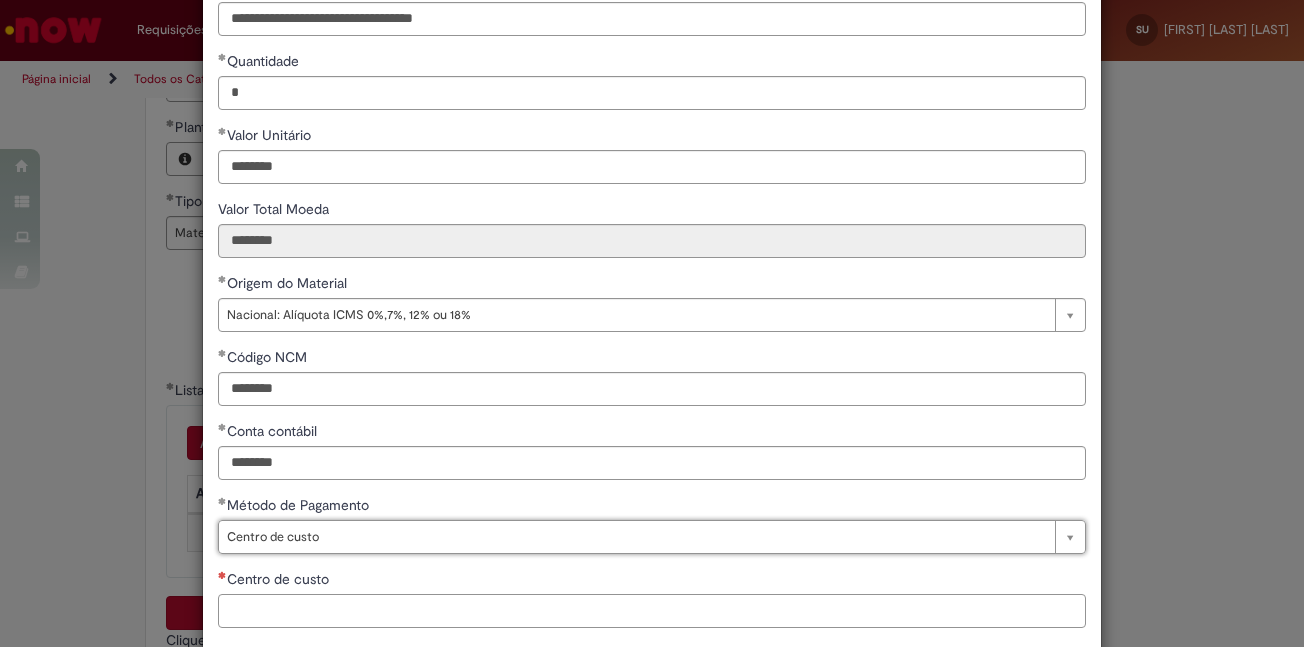 click on "Centro de custo" at bounding box center (652, 611) 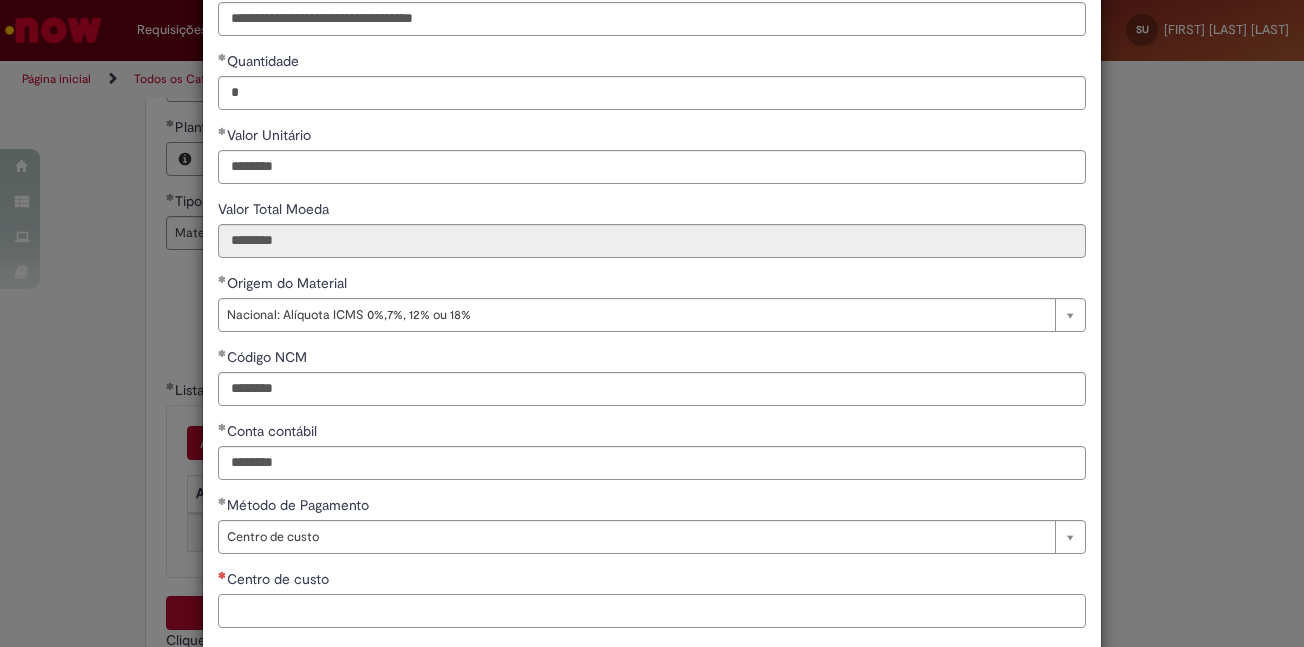 paste on "**********" 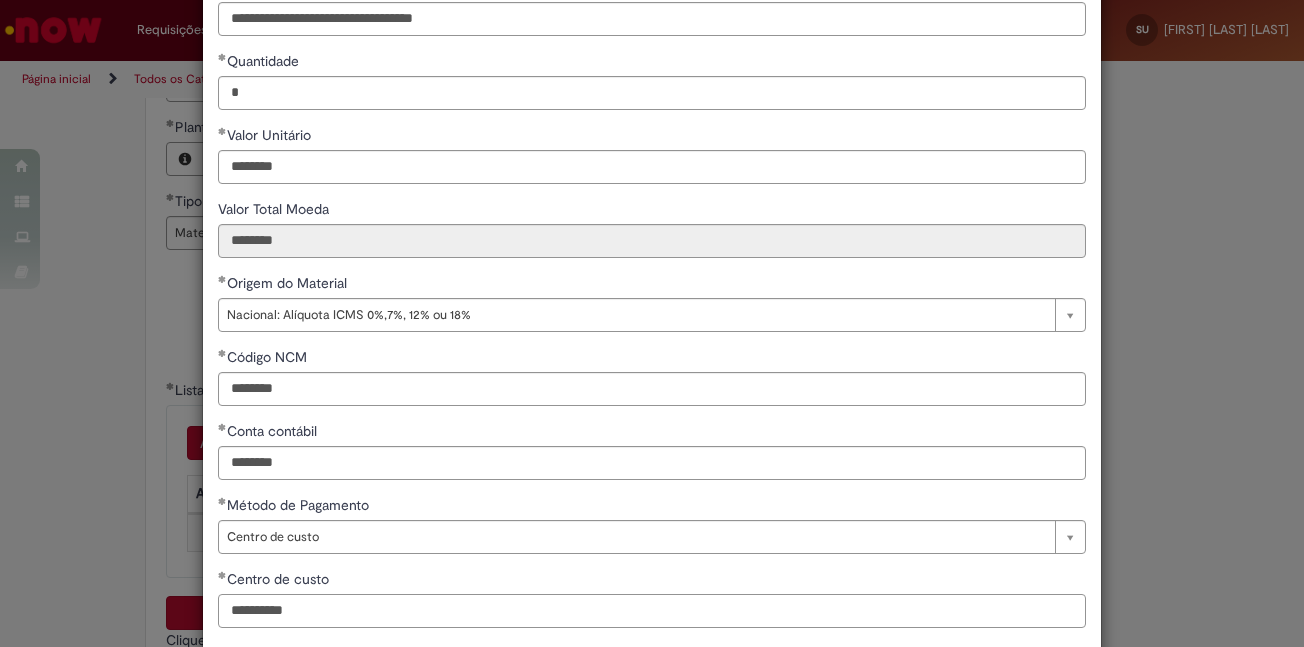 scroll, scrollTop: 307, scrollLeft: 0, axis: vertical 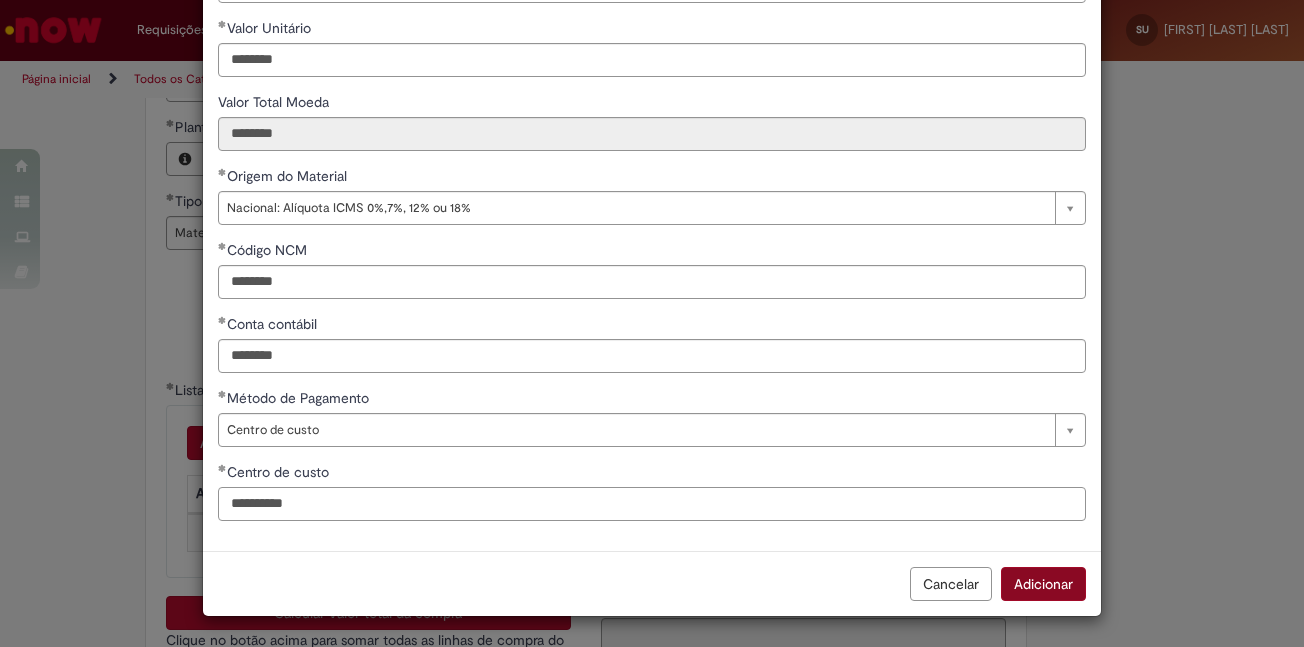 type on "**********" 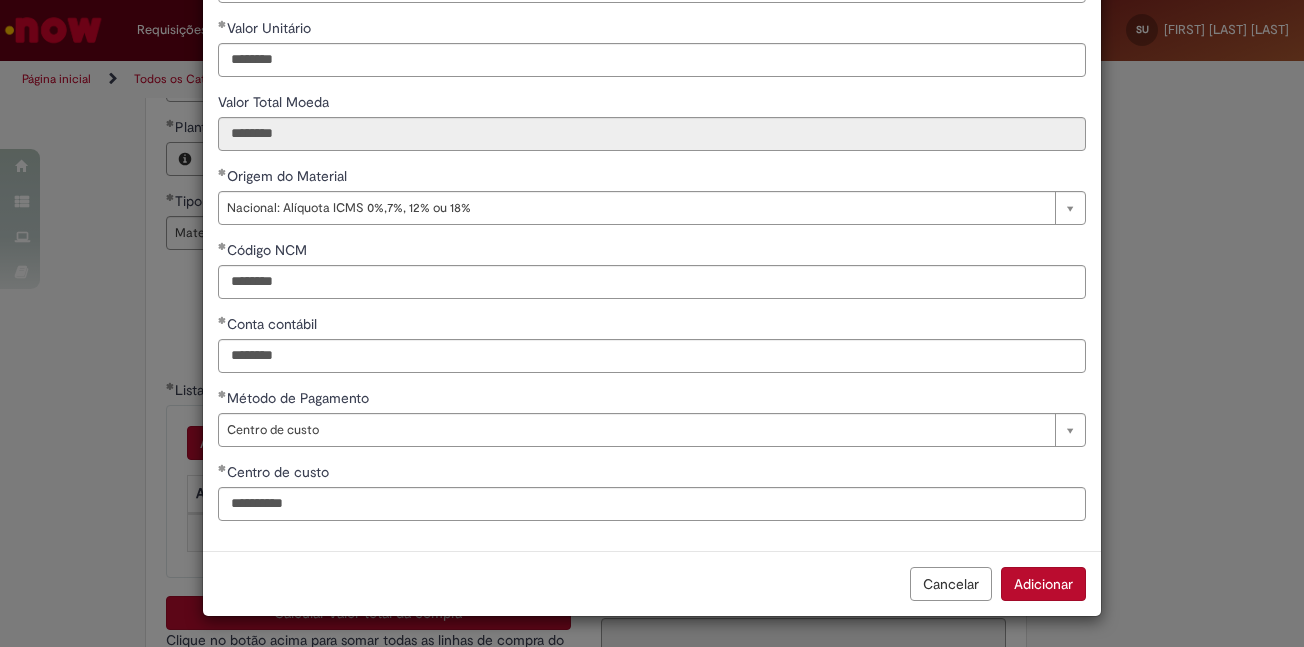 click on "Adicionar" at bounding box center [1043, 584] 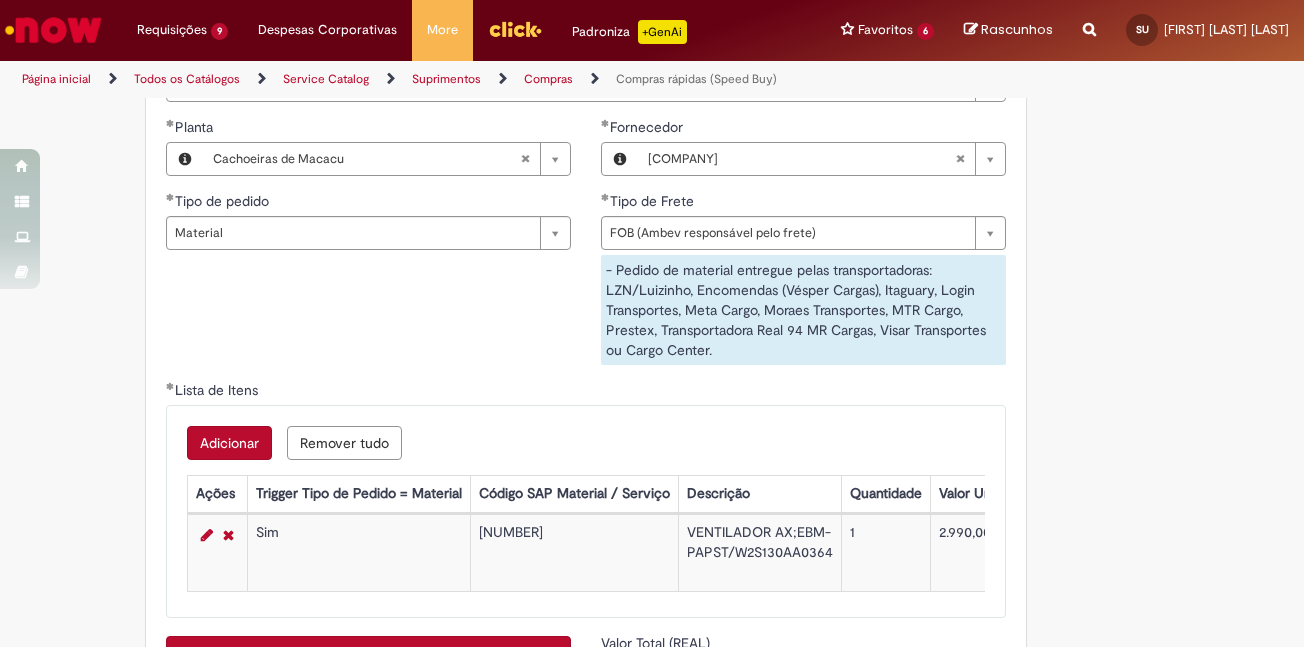 scroll, scrollTop: 3300, scrollLeft: 0, axis: vertical 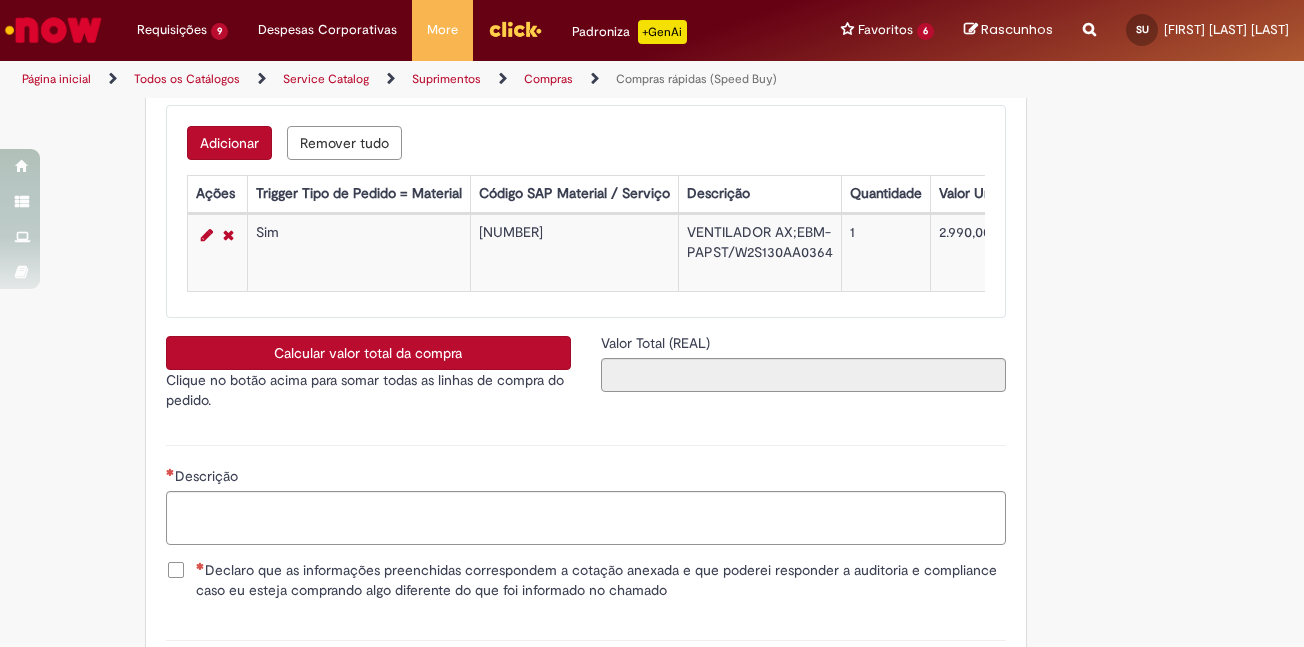 click on "Calcular valor total da compra" at bounding box center [368, 353] 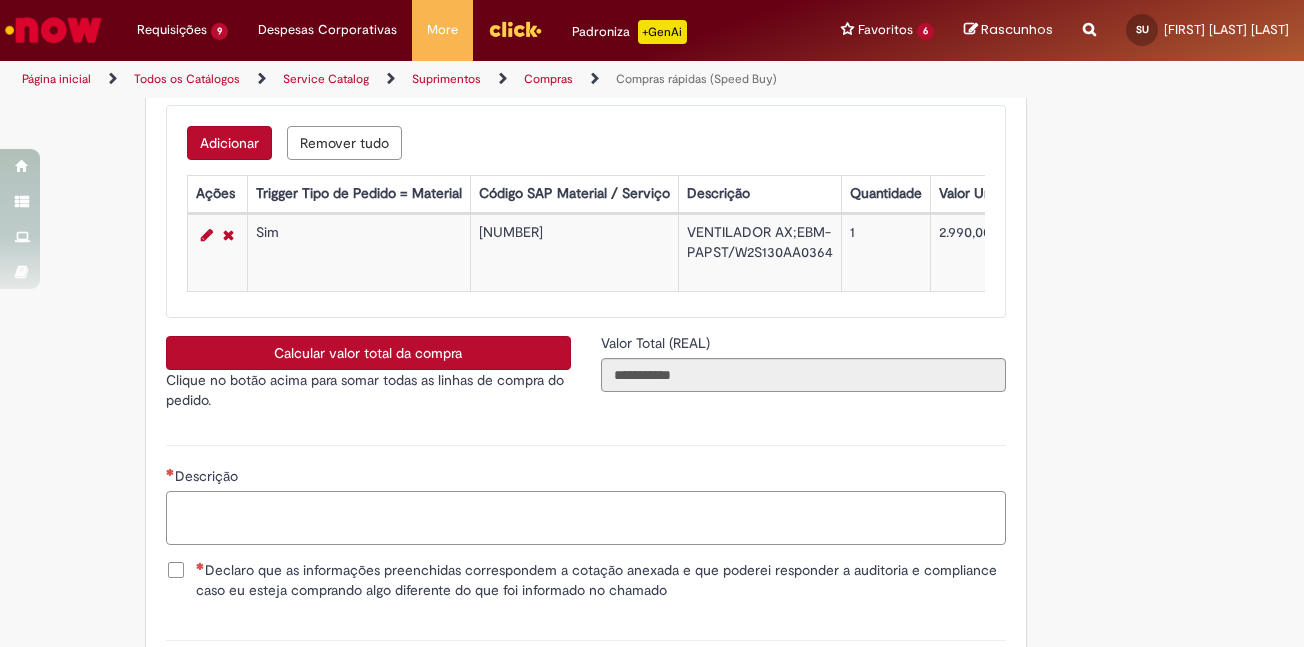 click on "Descrição" at bounding box center [586, 518] 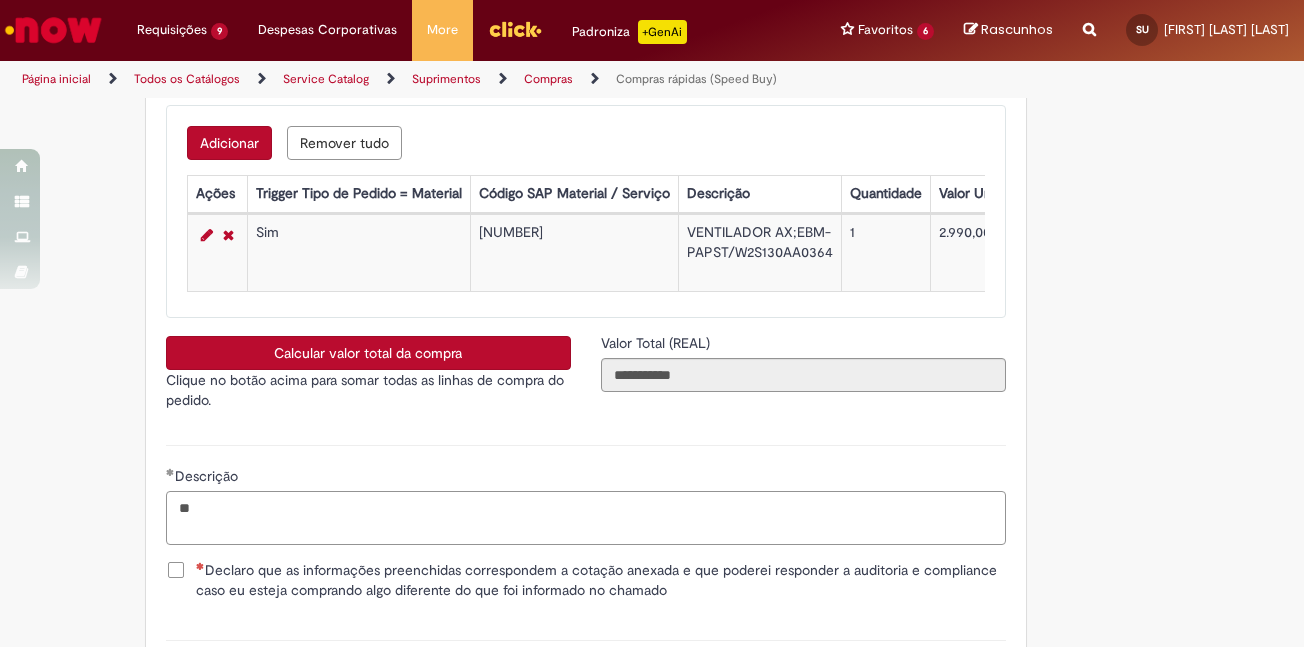 type on "*" 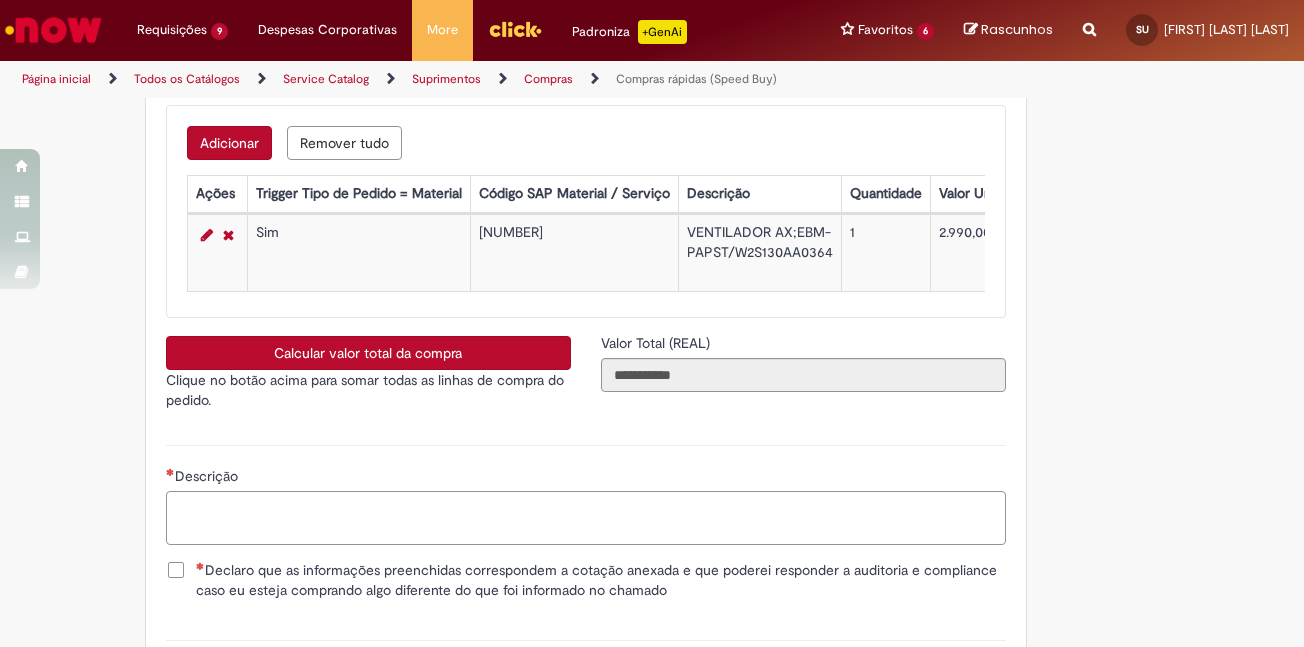 paste on "**********" 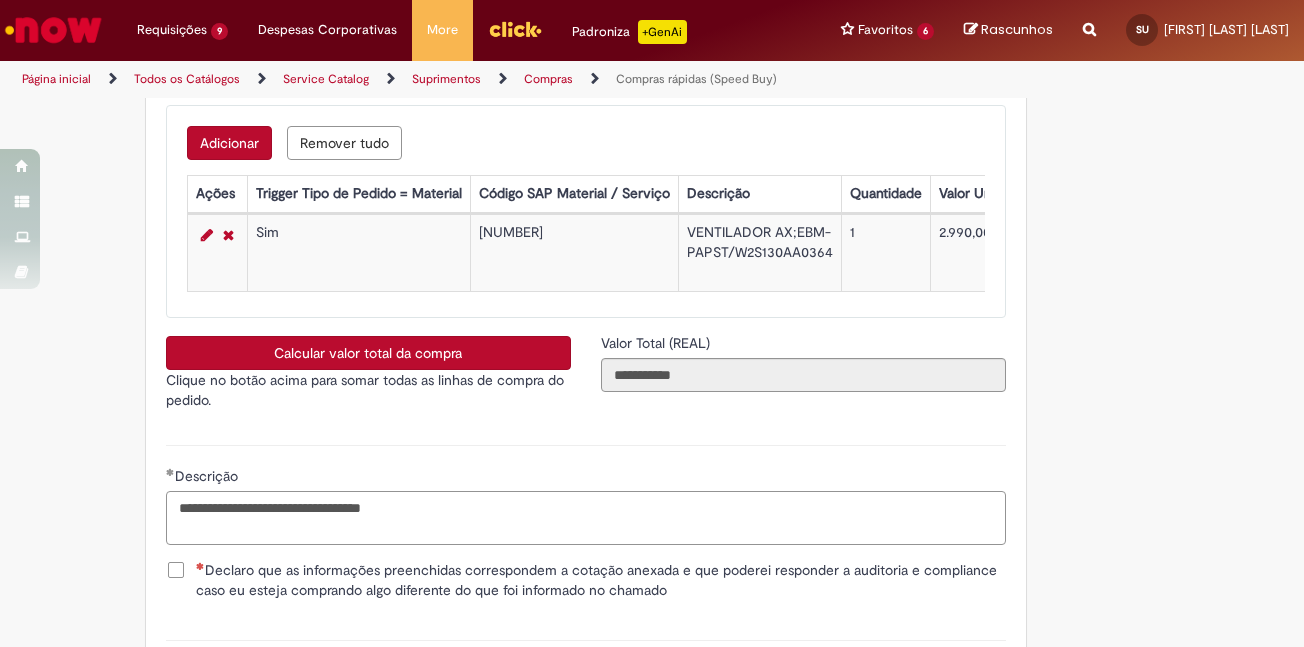 scroll, scrollTop: 3536, scrollLeft: 0, axis: vertical 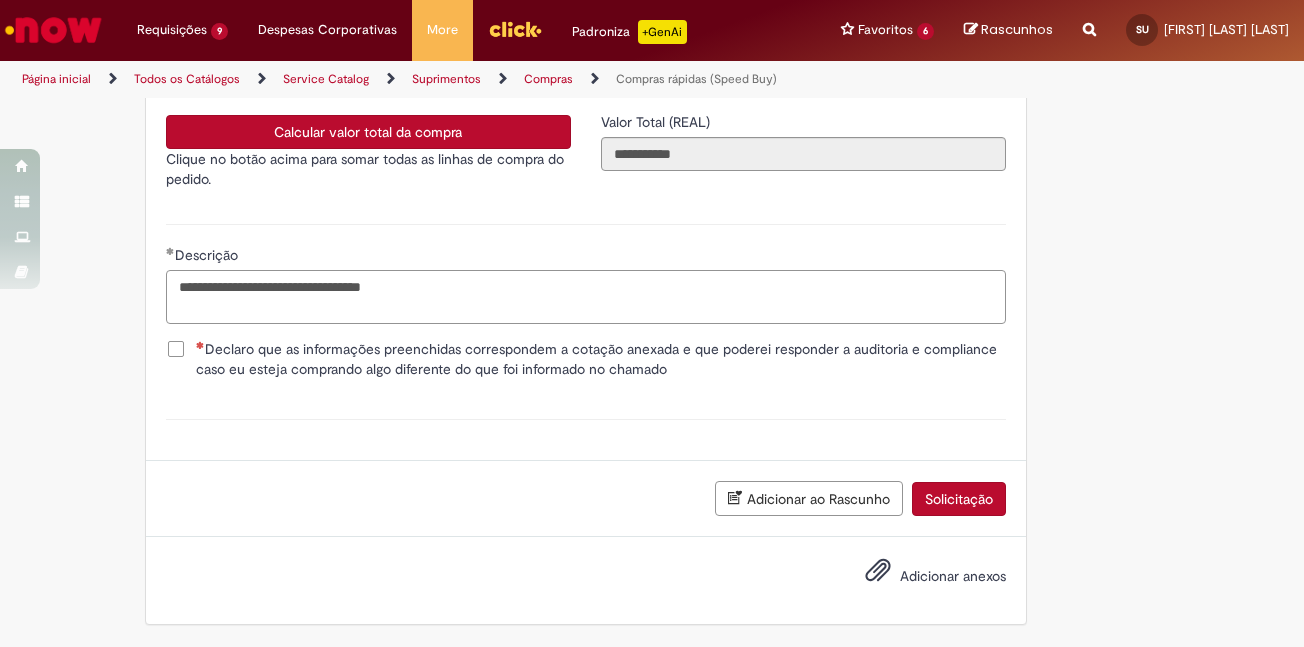 type on "**********" 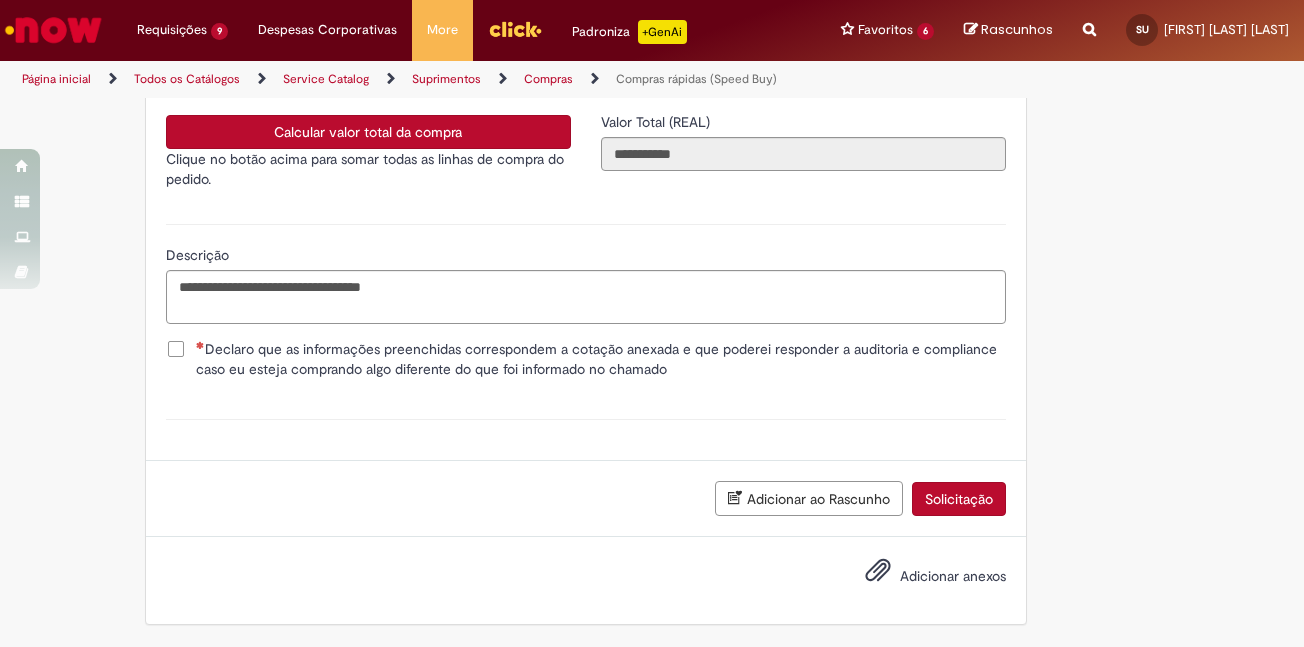click on "Adicionar anexos" at bounding box center (953, 576) 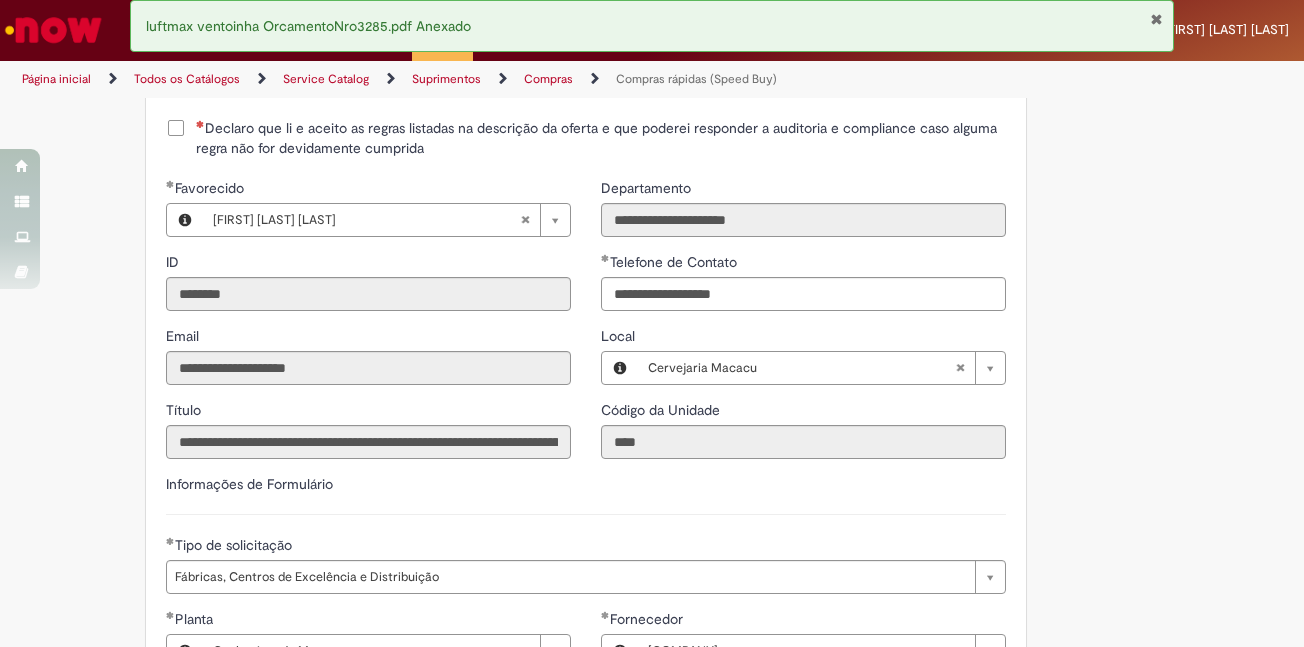 scroll, scrollTop: 2308, scrollLeft: 0, axis: vertical 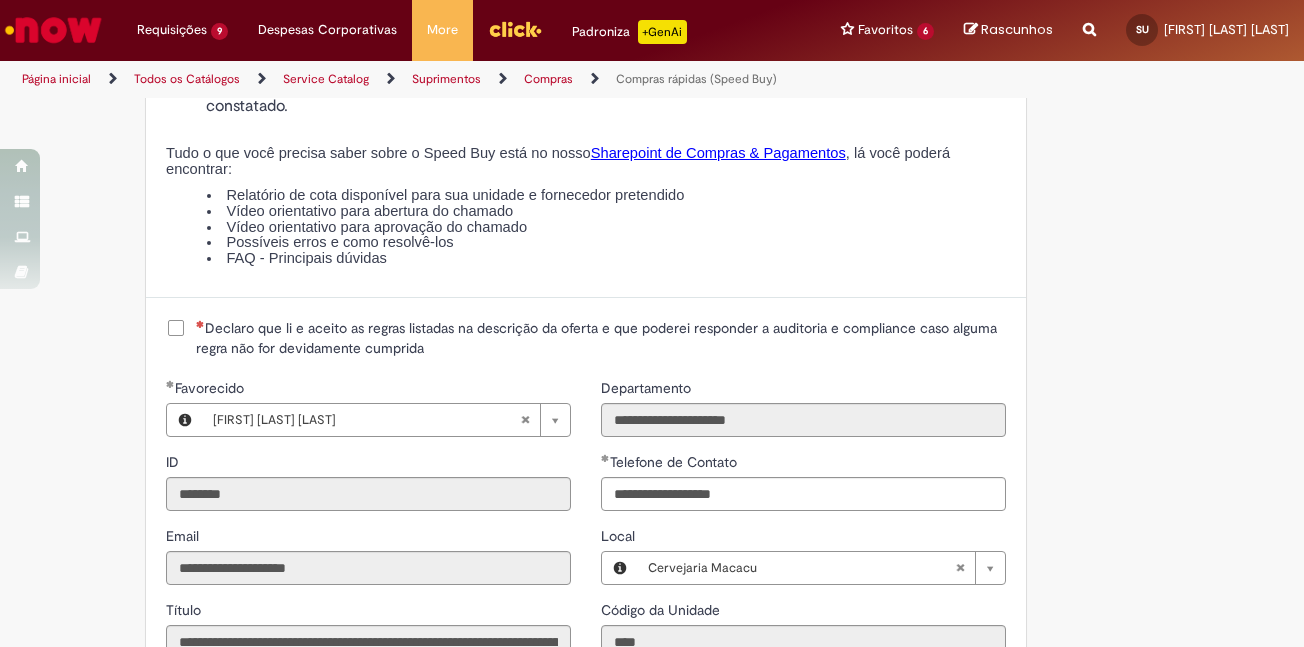 click on "Declaro que li e aceito as regras listadas na descrição da oferta e que poderei responder a auditoria e compliance caso alguma regra não for devidamente cumprida" at bounding box center [601, 338] 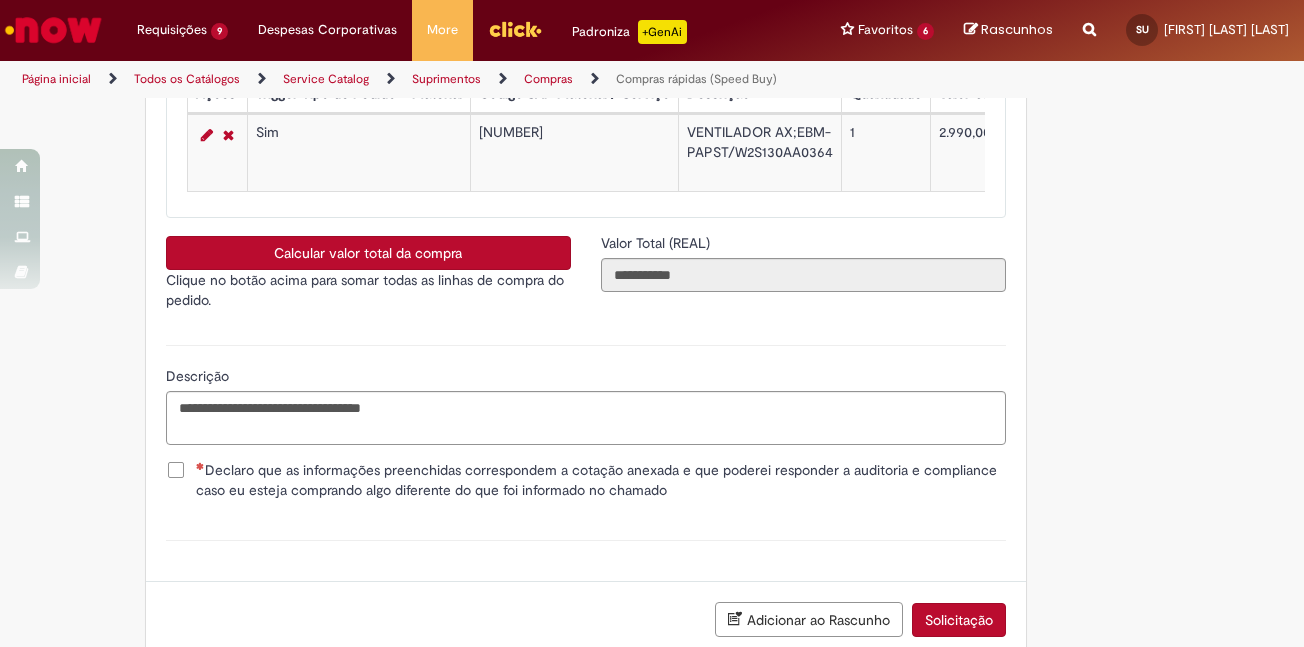 scroll, scrollTop: 3300, scrollLeft: 0, axis: vertical 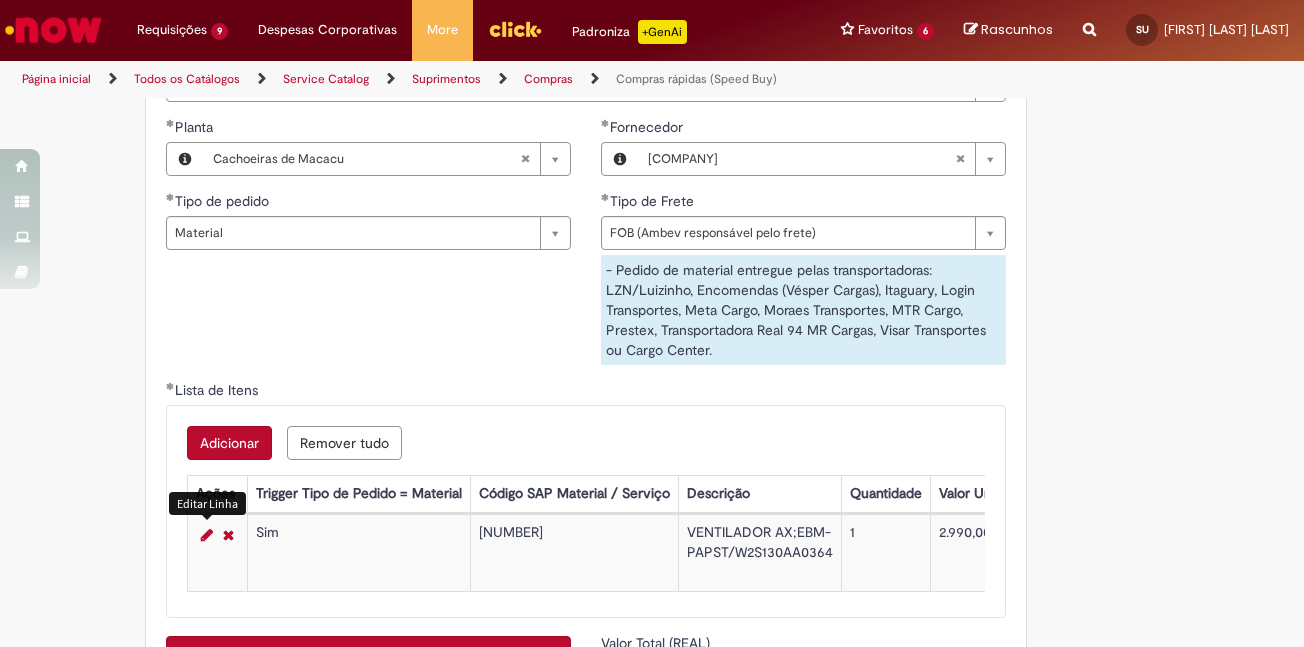 click at bounding box center (207, 535) 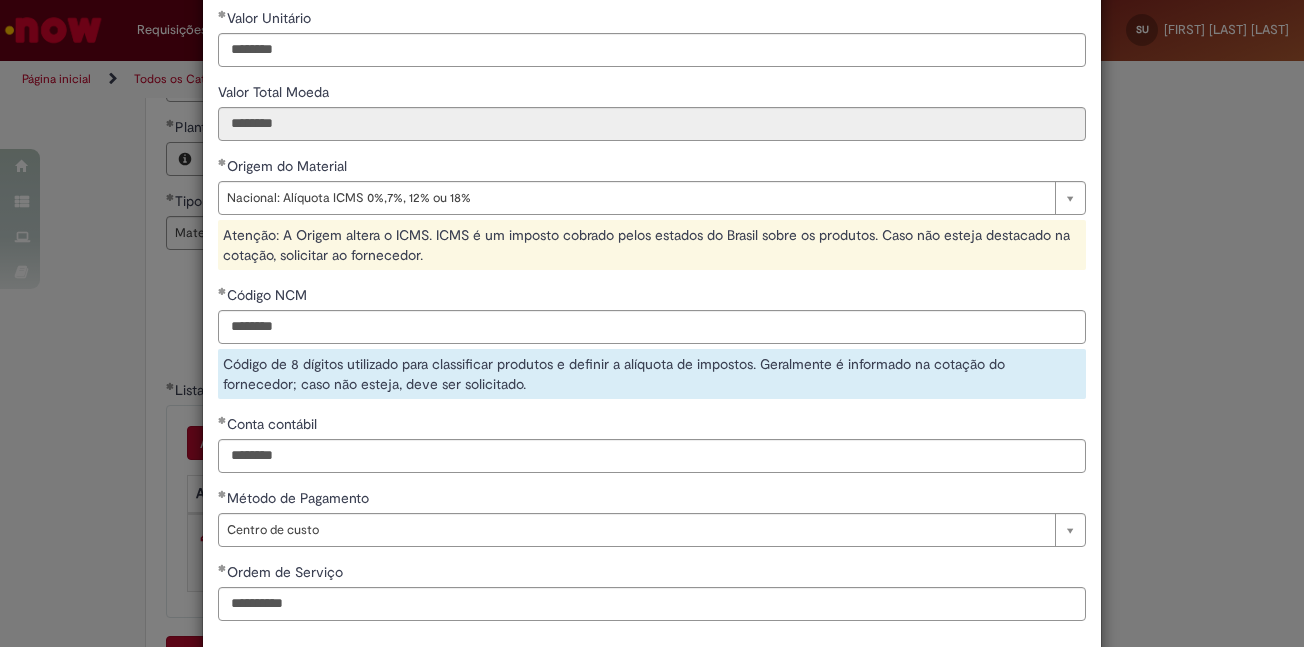 scroll, scrollTop: 417, scrollLeft: 0, axis: vertical 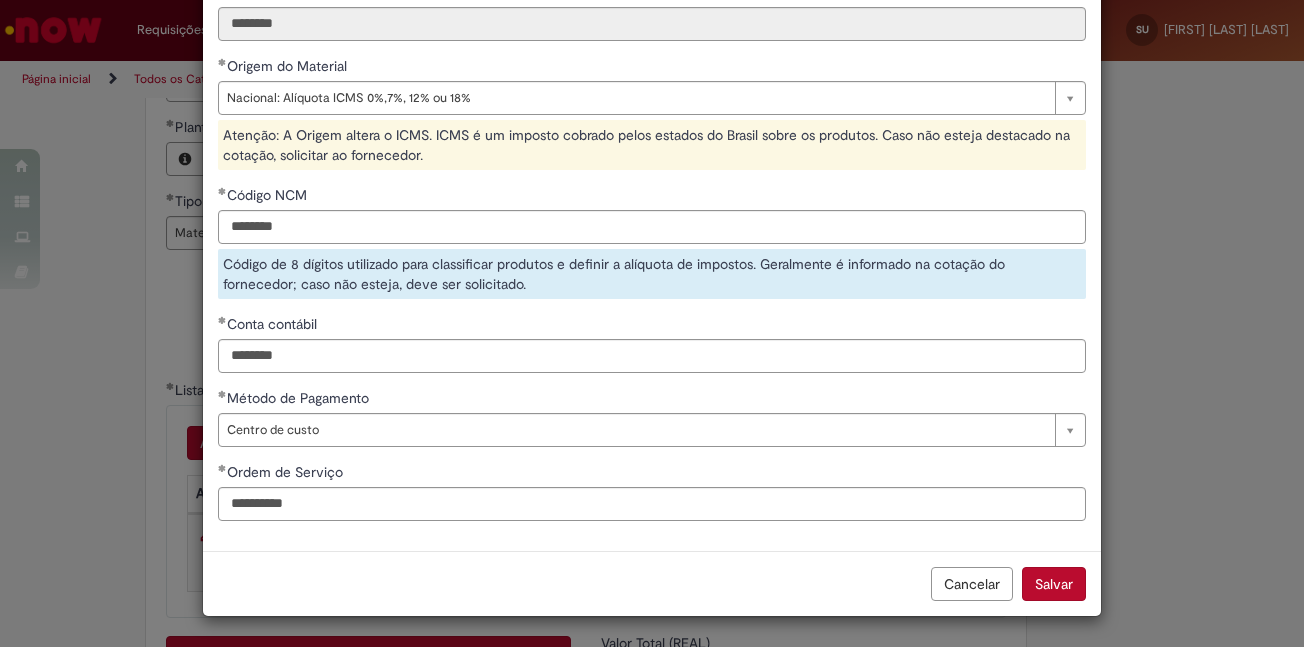 click on "Salvar" at bounding box center [1054, 584] 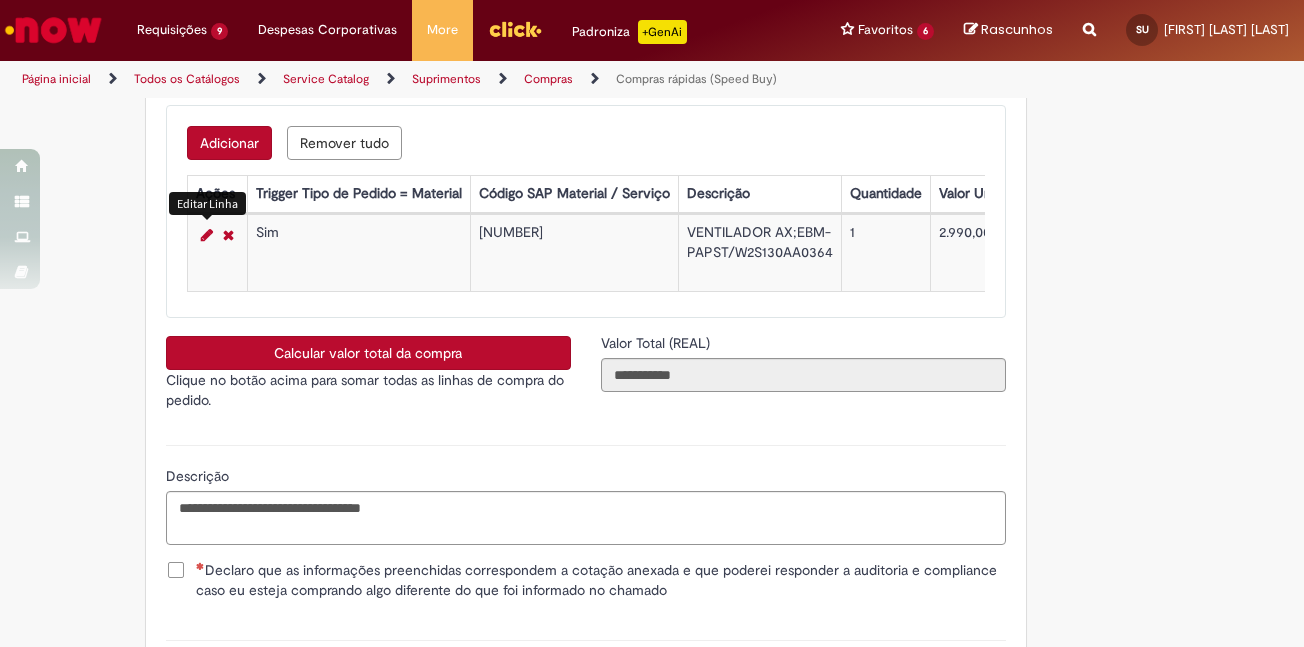 scroll, scrollTop: 3500, scrollLeft: 0, axis: vertical 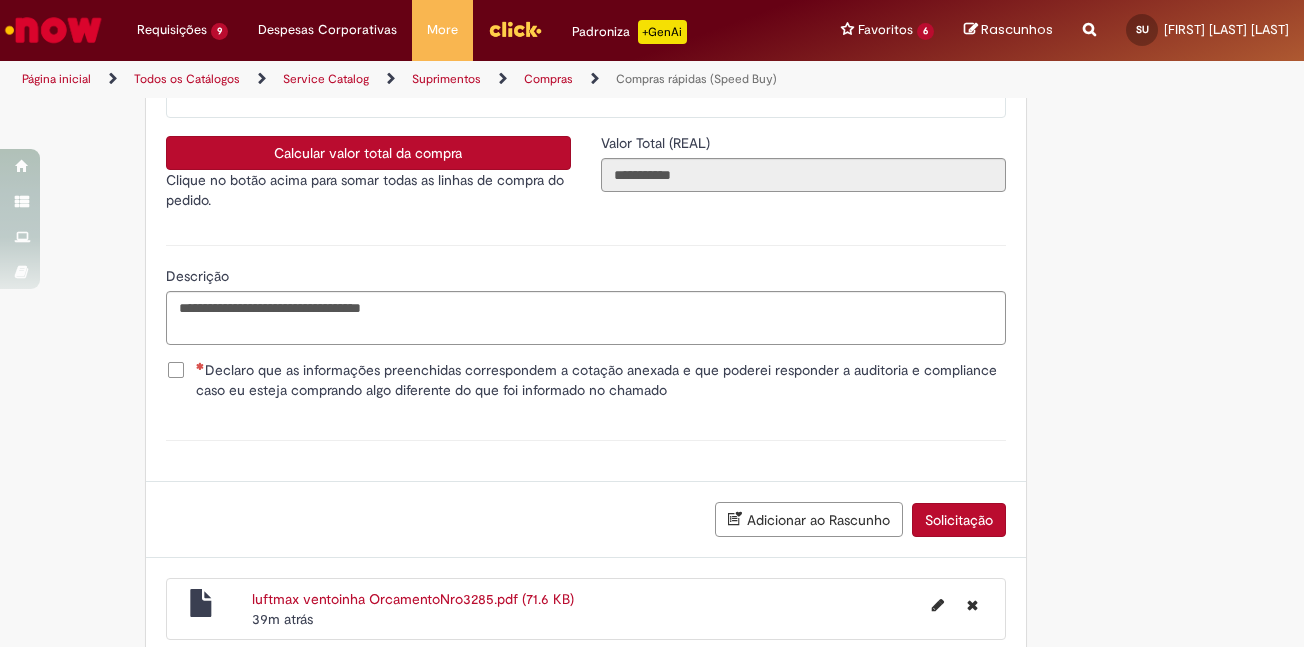 click on "**********" at bounding box center (586, 292) 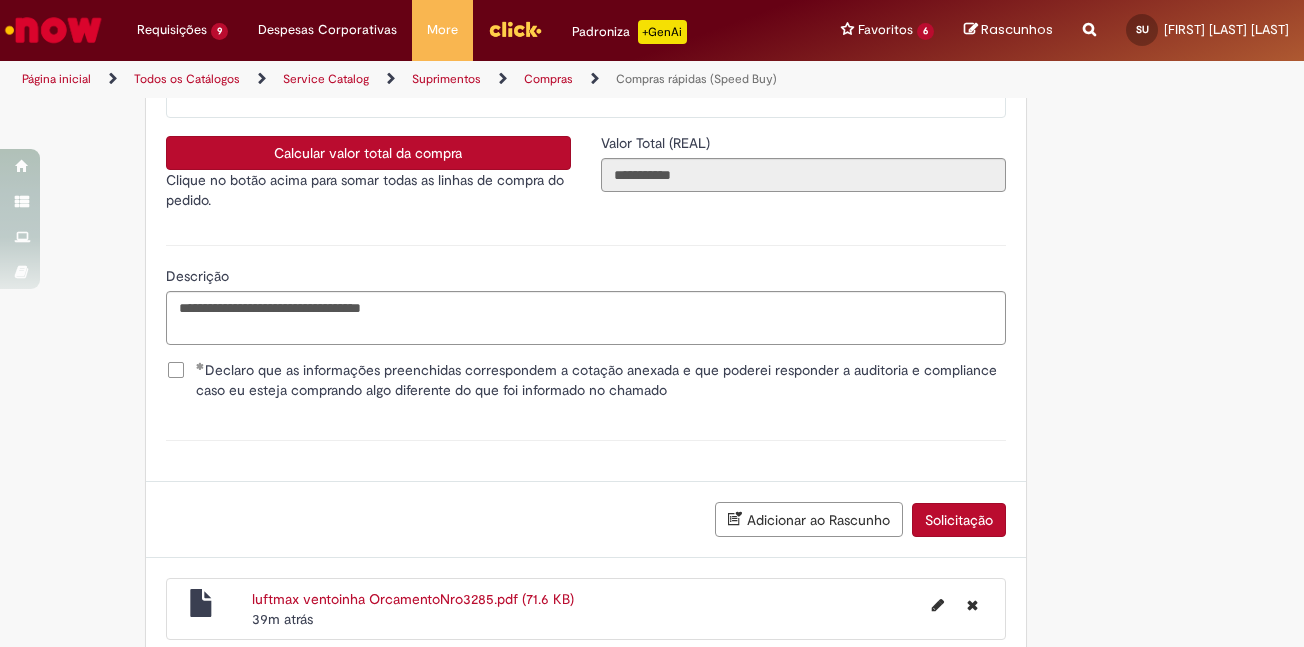 scroll, scrollTop: 3608, scrollLeft: 0, axis: vertical 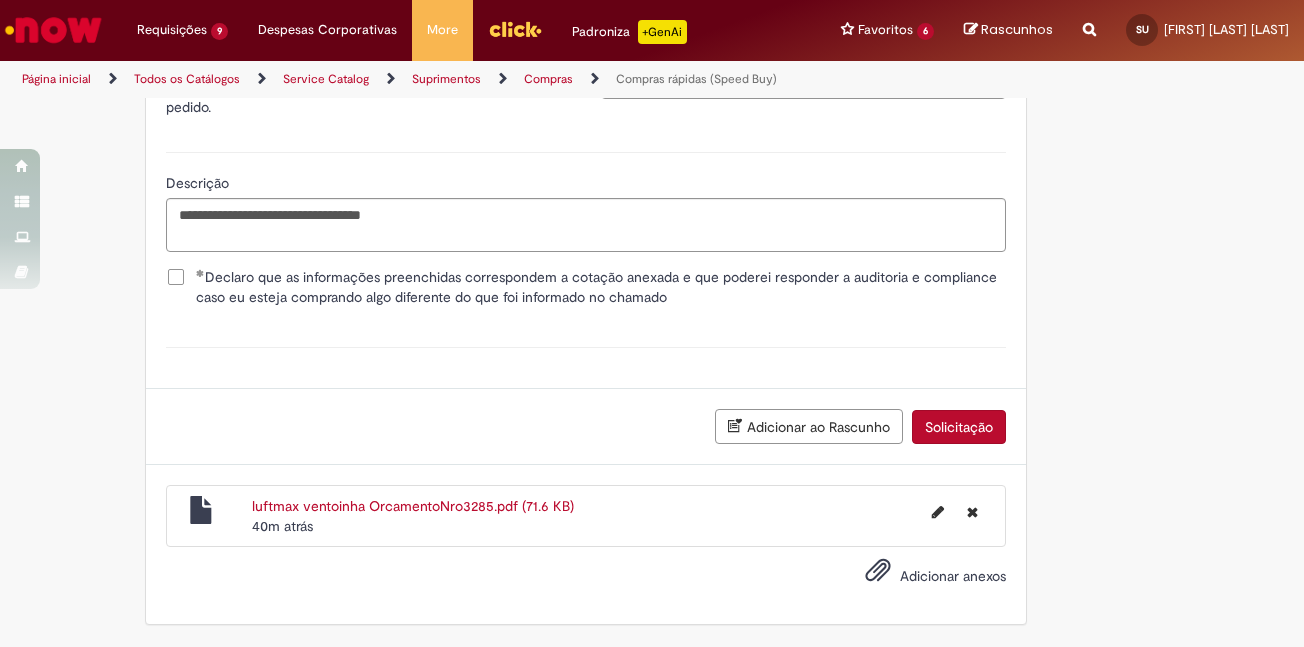 click on "Solicitação" at bounding box center [959, 427] 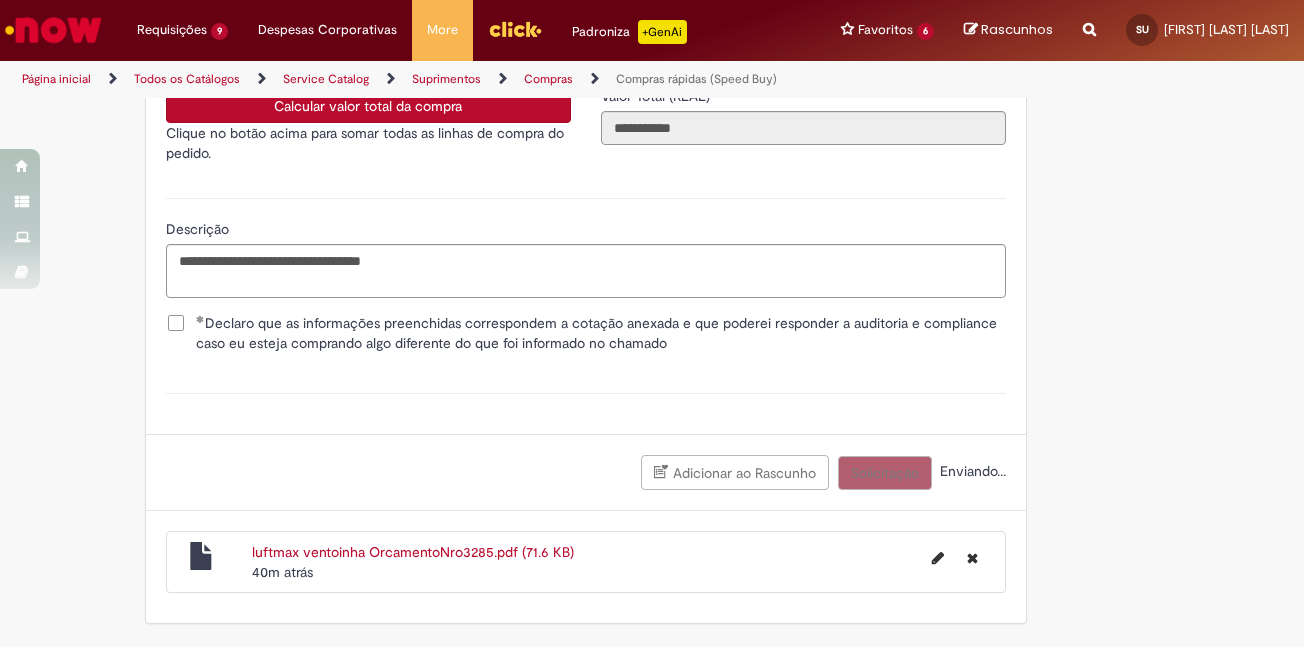 scroll, scrollTop: 3562, scrollLeft: 0, axis: vertical 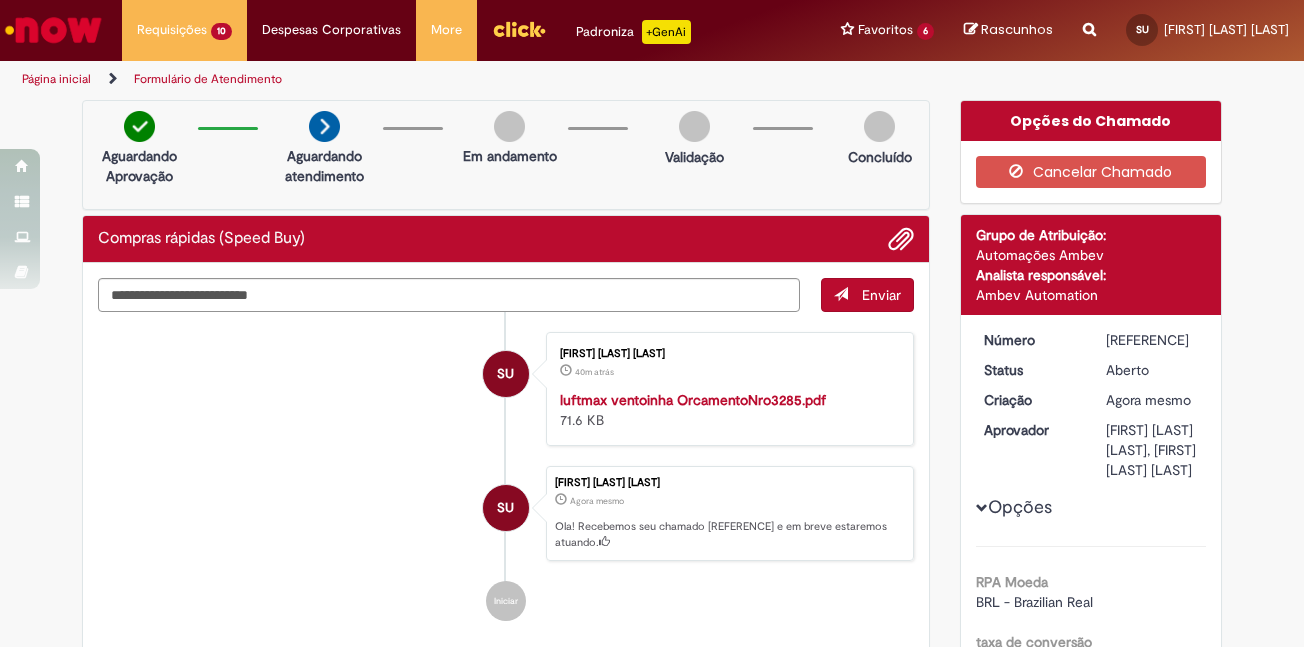 click on "Ola! Recebemos seu chamado [REFERENCE] e em breve estaremos atuando." at bounding box center [729, 534] 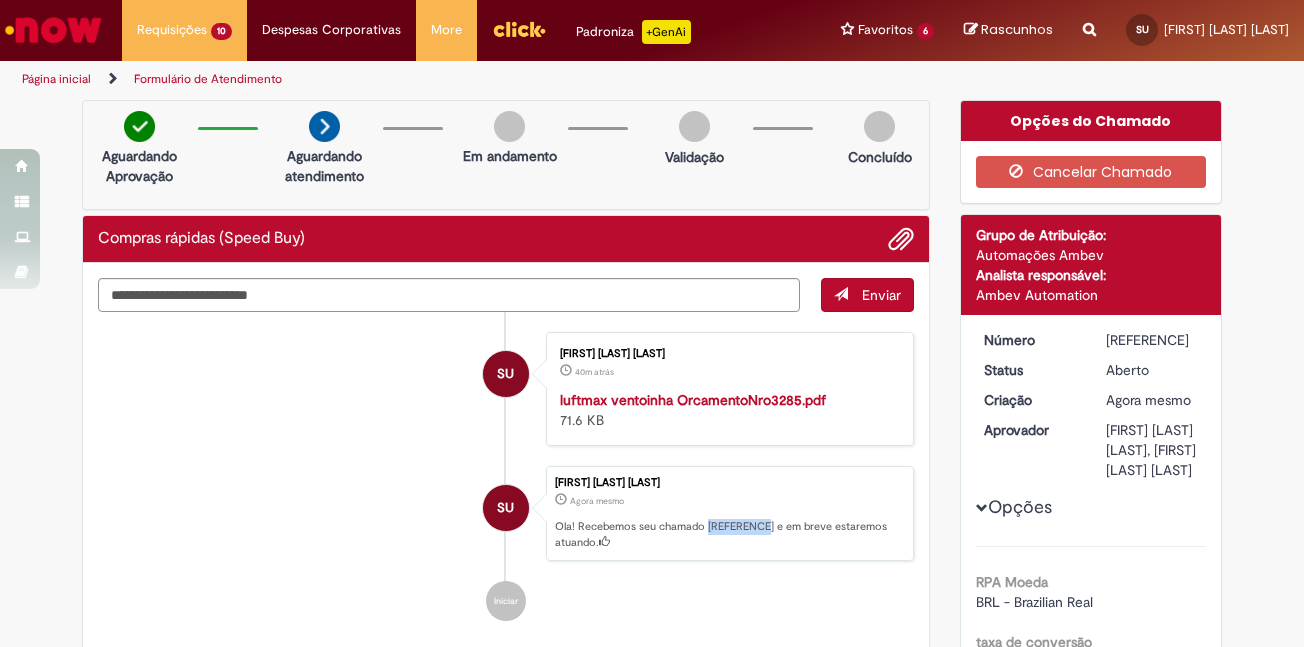 click on "Ola! Recebemos seu chamado [REFERENCE] e em breve estaremos atuando." at bounding box center (729, 534) 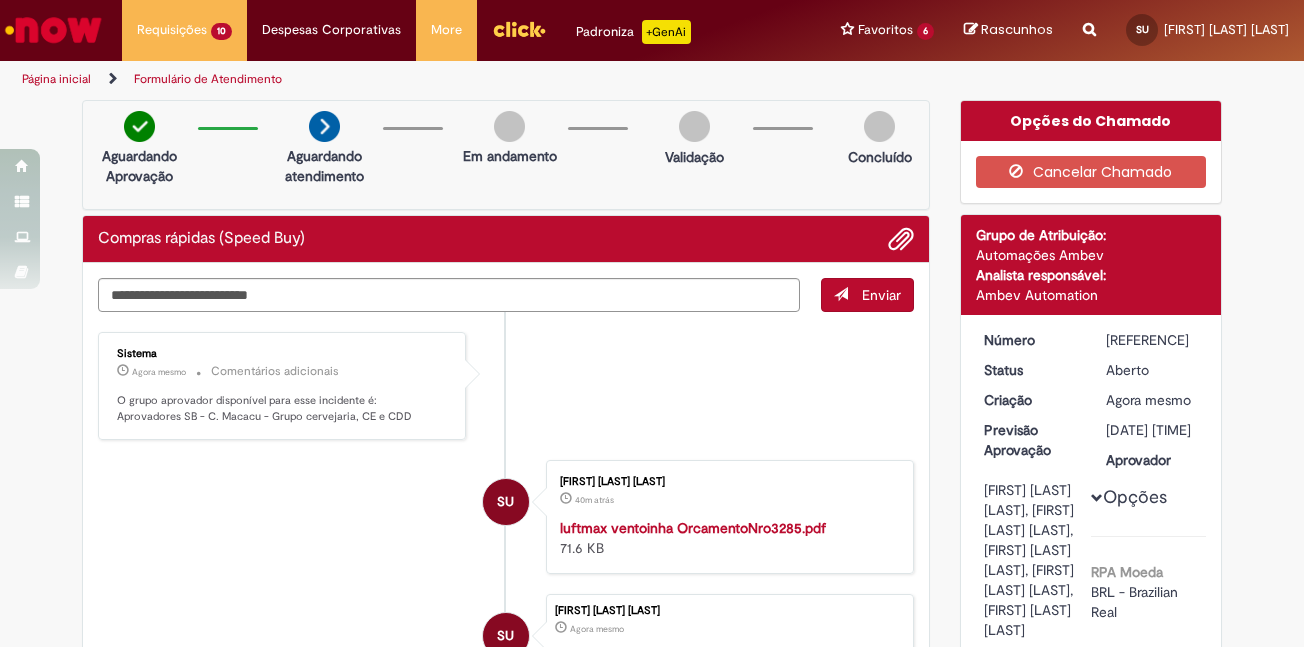 copy on "[REFERENCE]" 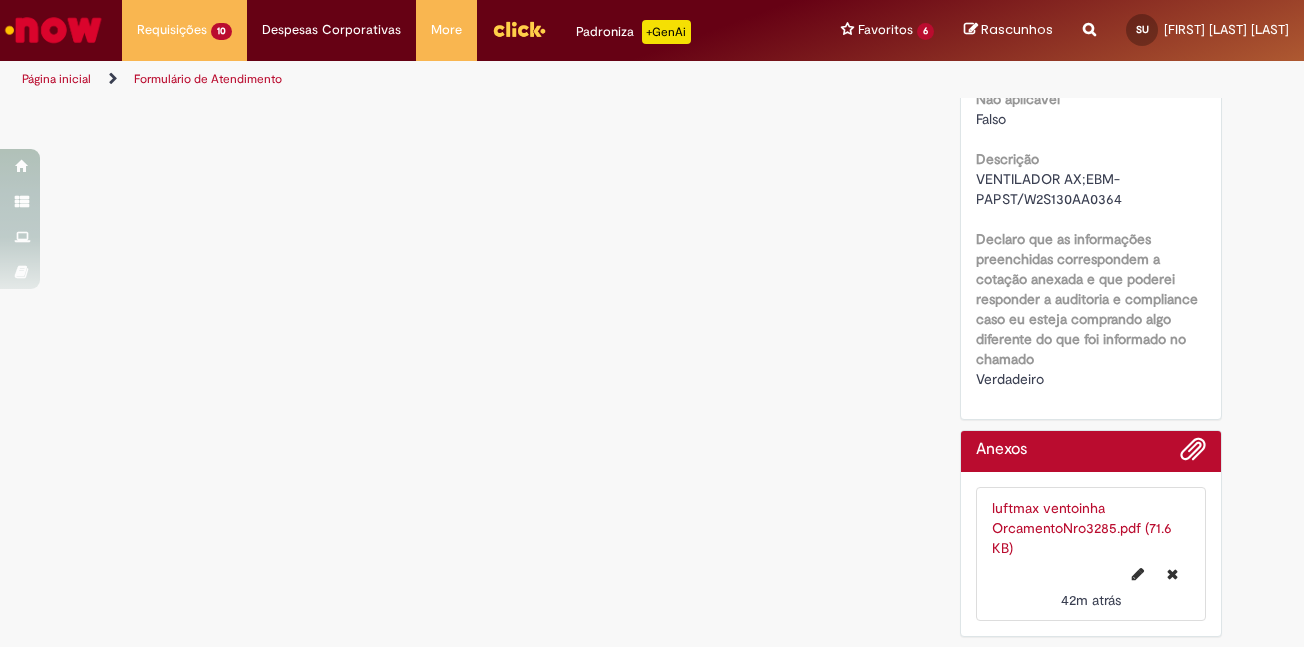 scroll, scrollTop: 2893, scrollLeft: 0, axis: vertical 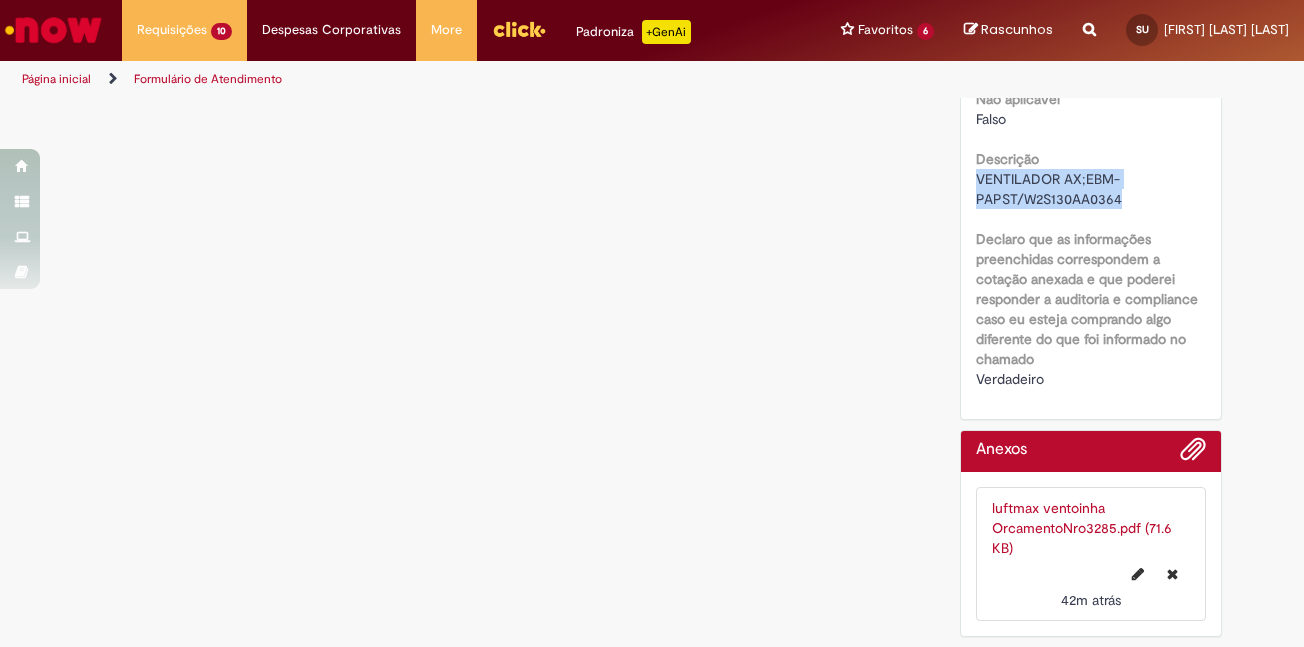 drag, startPoint x: 1108, startPoint y: 201, endPoint x: 968, endPoint y: 186, distance: 140.80128 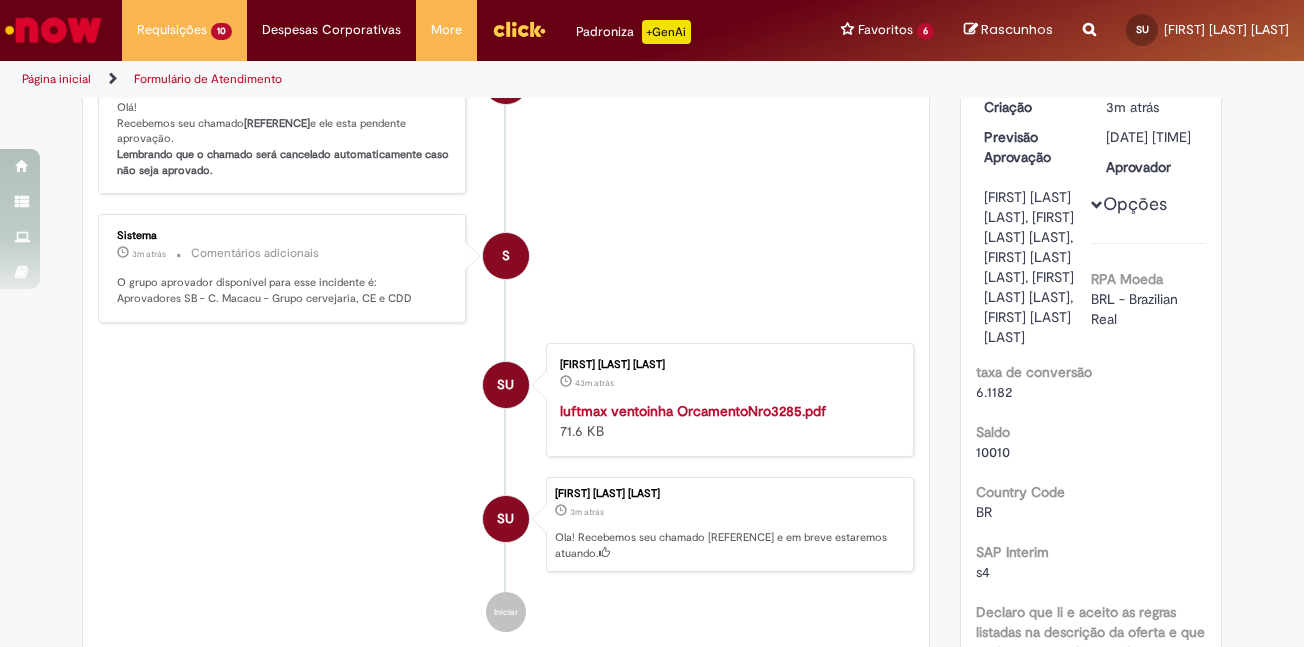 scroll, scrollTop: 0, scrollLeft: 0, axis: both 